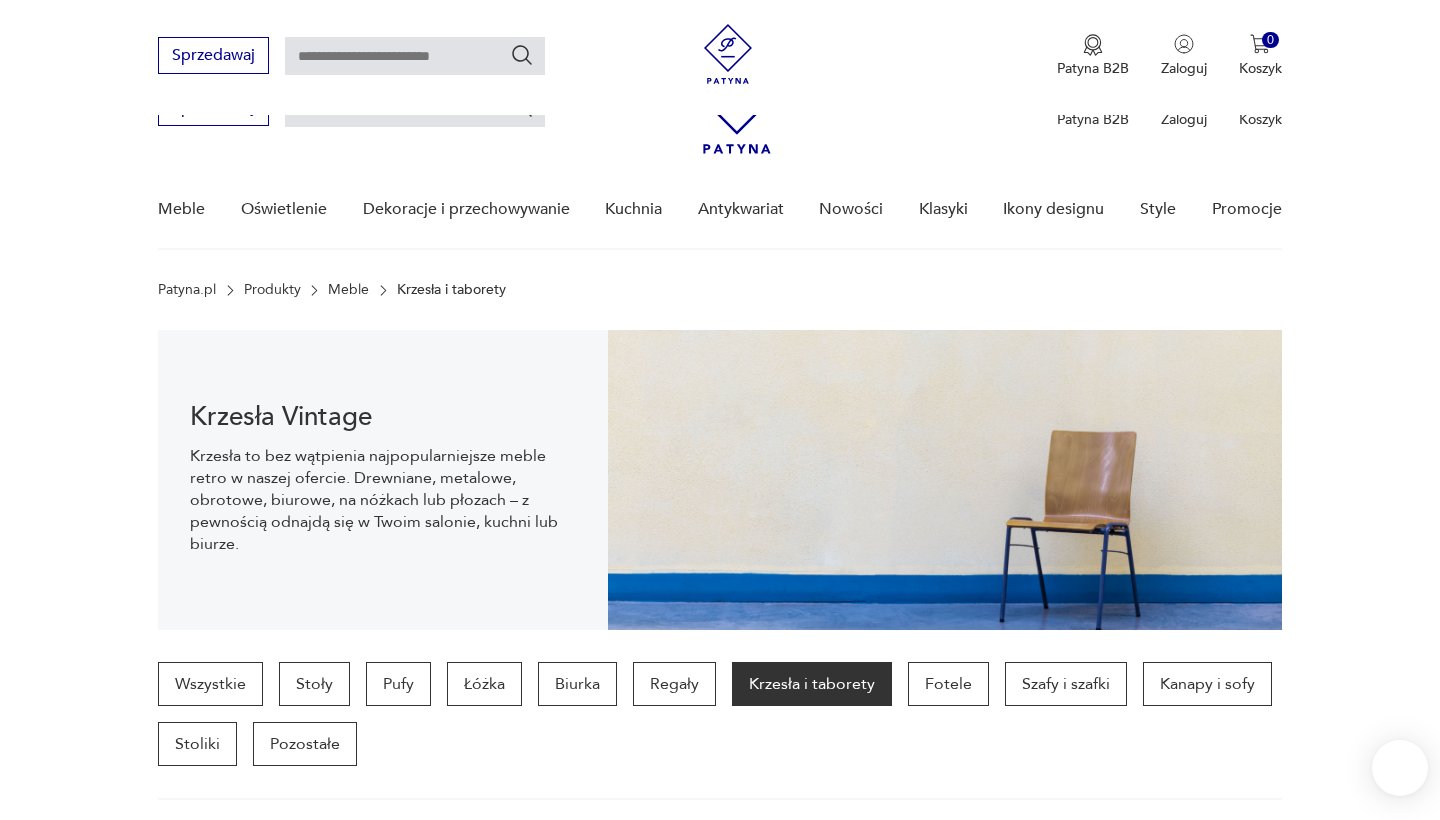 scroll, scrollTop: 582, scrollLeft: 0, axis: vertical 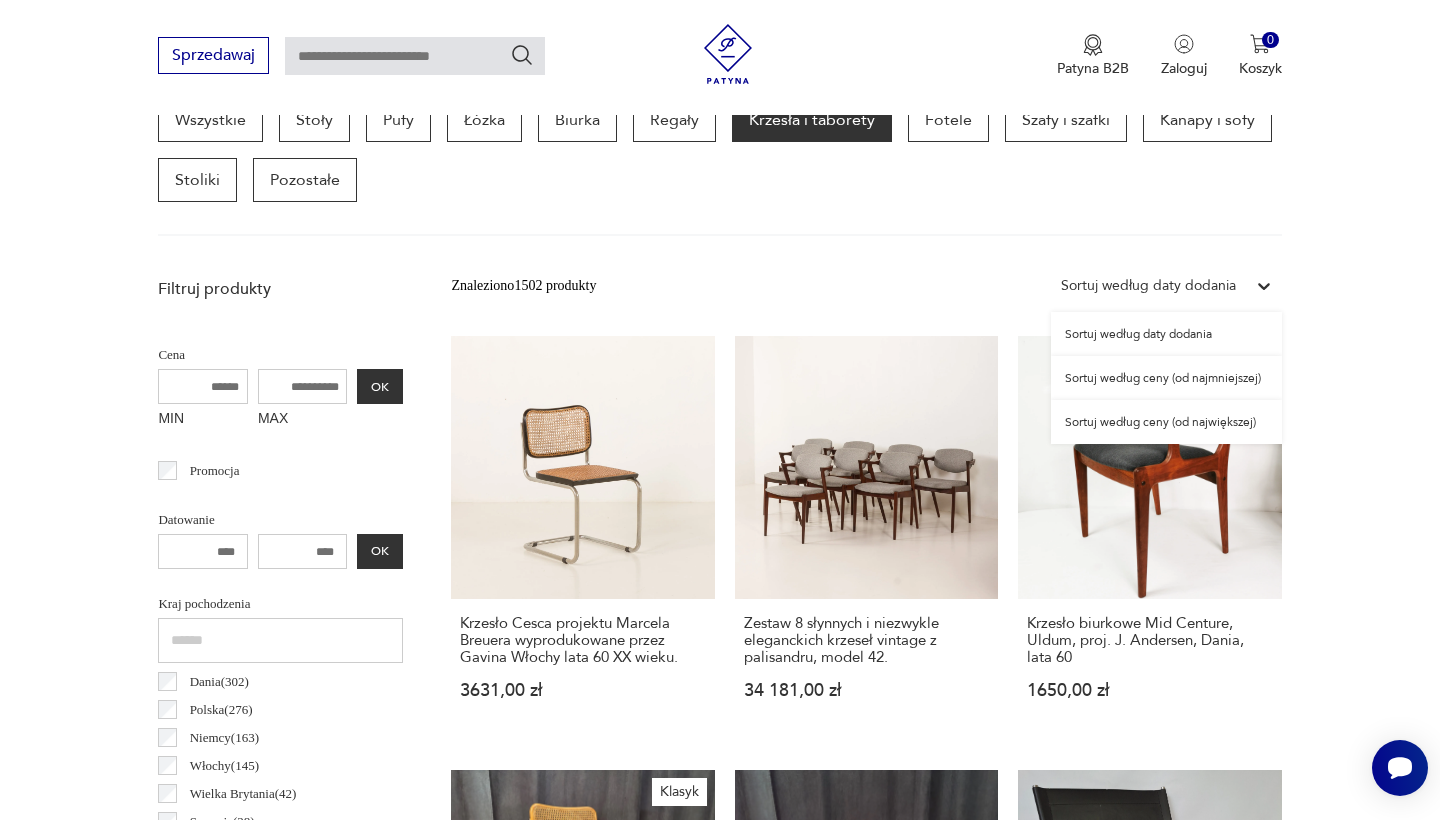 click on "Sortuj według daty dodania" at bounding box center (1148, 286) 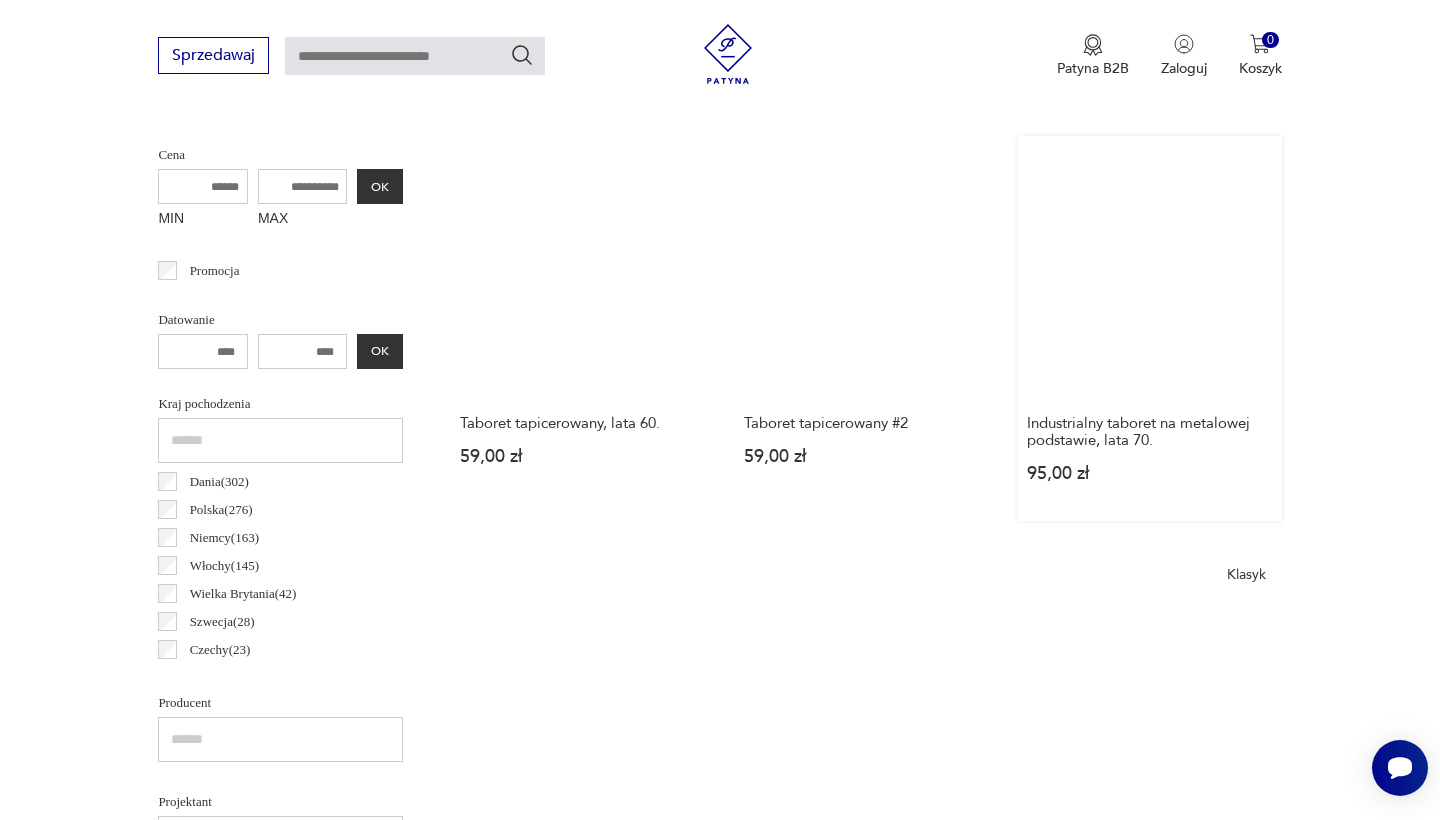 scroll, scrollTop: 758, scrollLeft: 0, axis: vertical 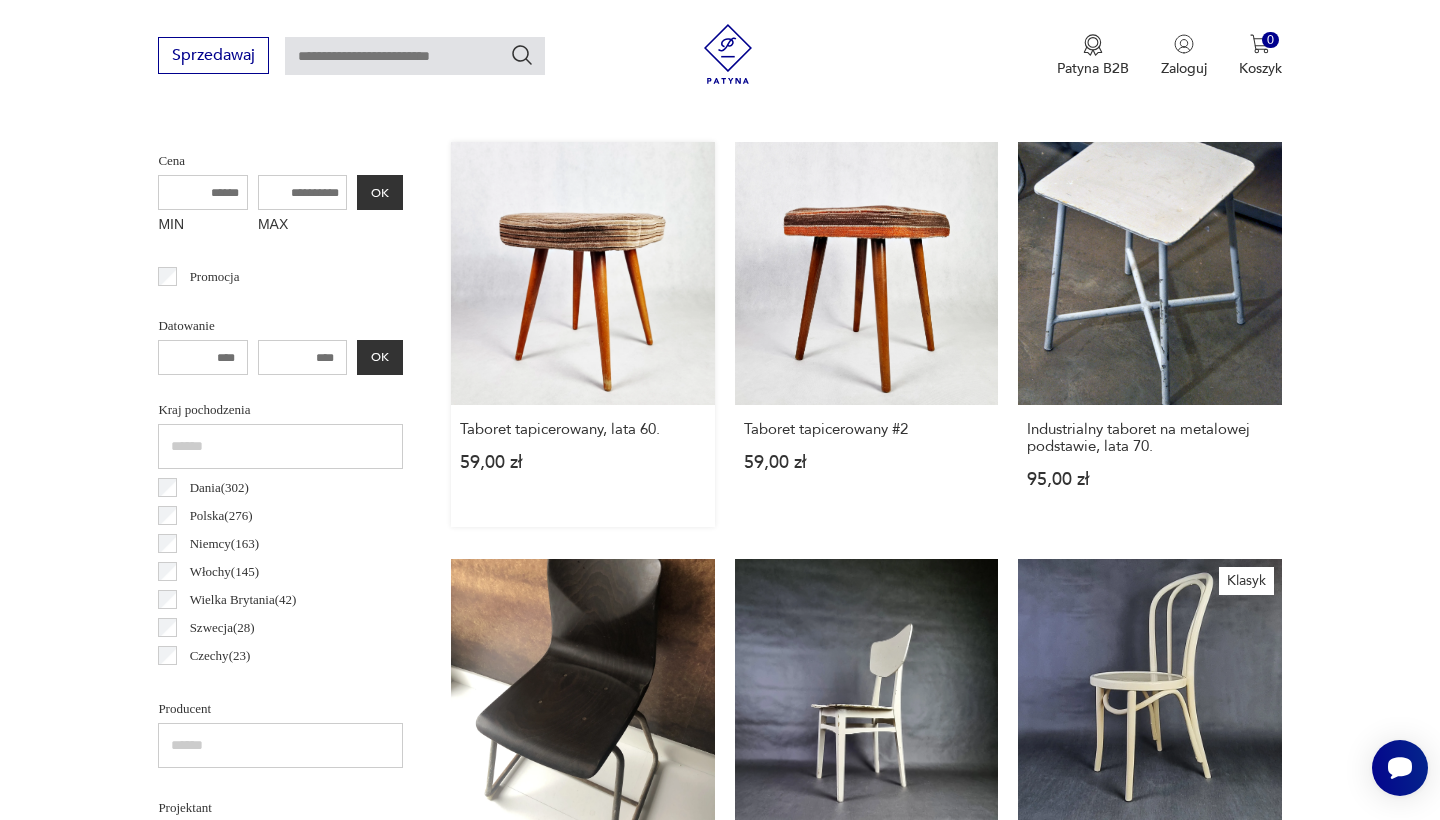 click on "Taboret tapicerowany, lata 60. [PRICE]" at bounding box center [582, 334] 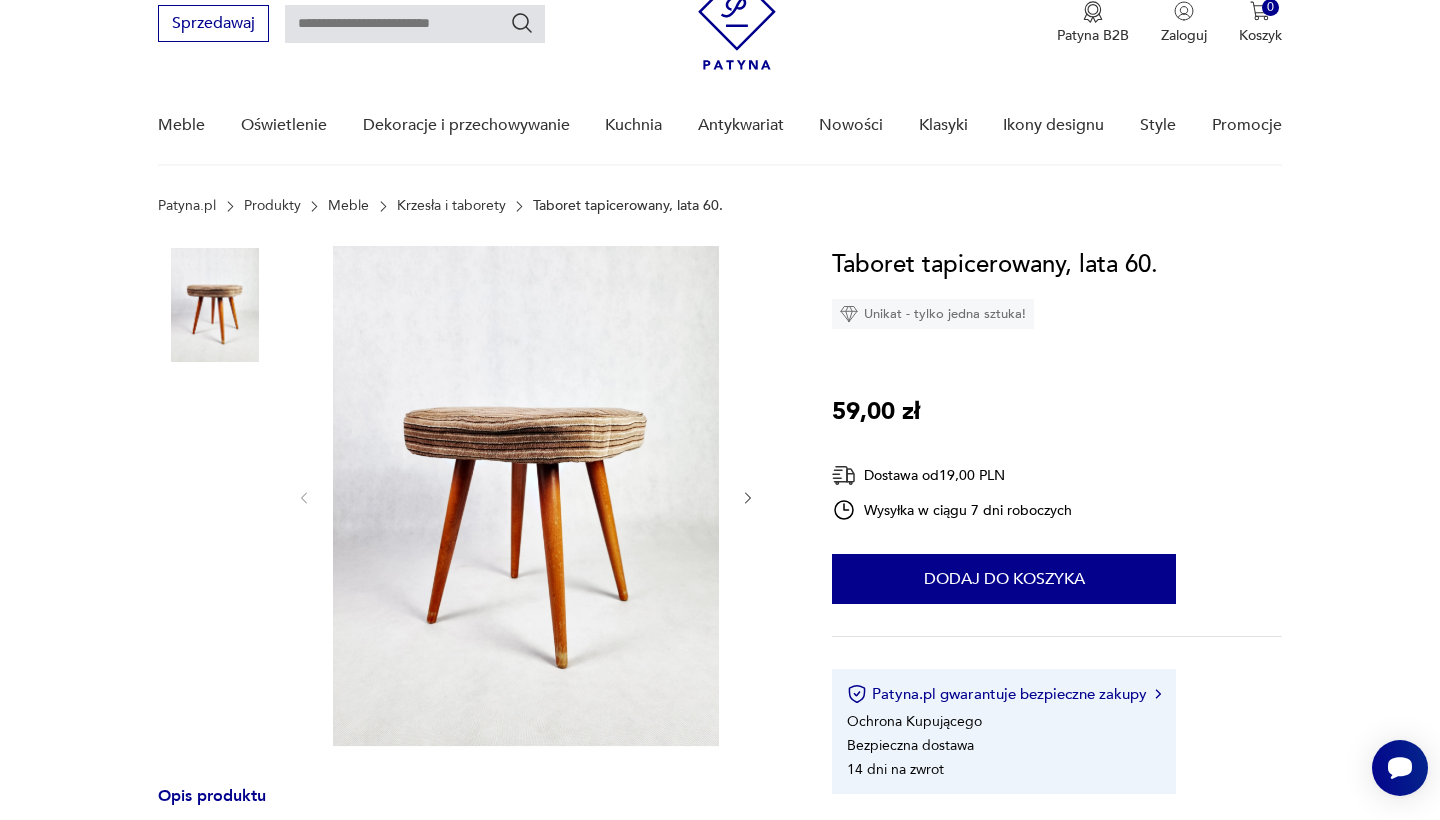 scroll, scrollTop: 85, scrollLeft: 0, axis: vertical 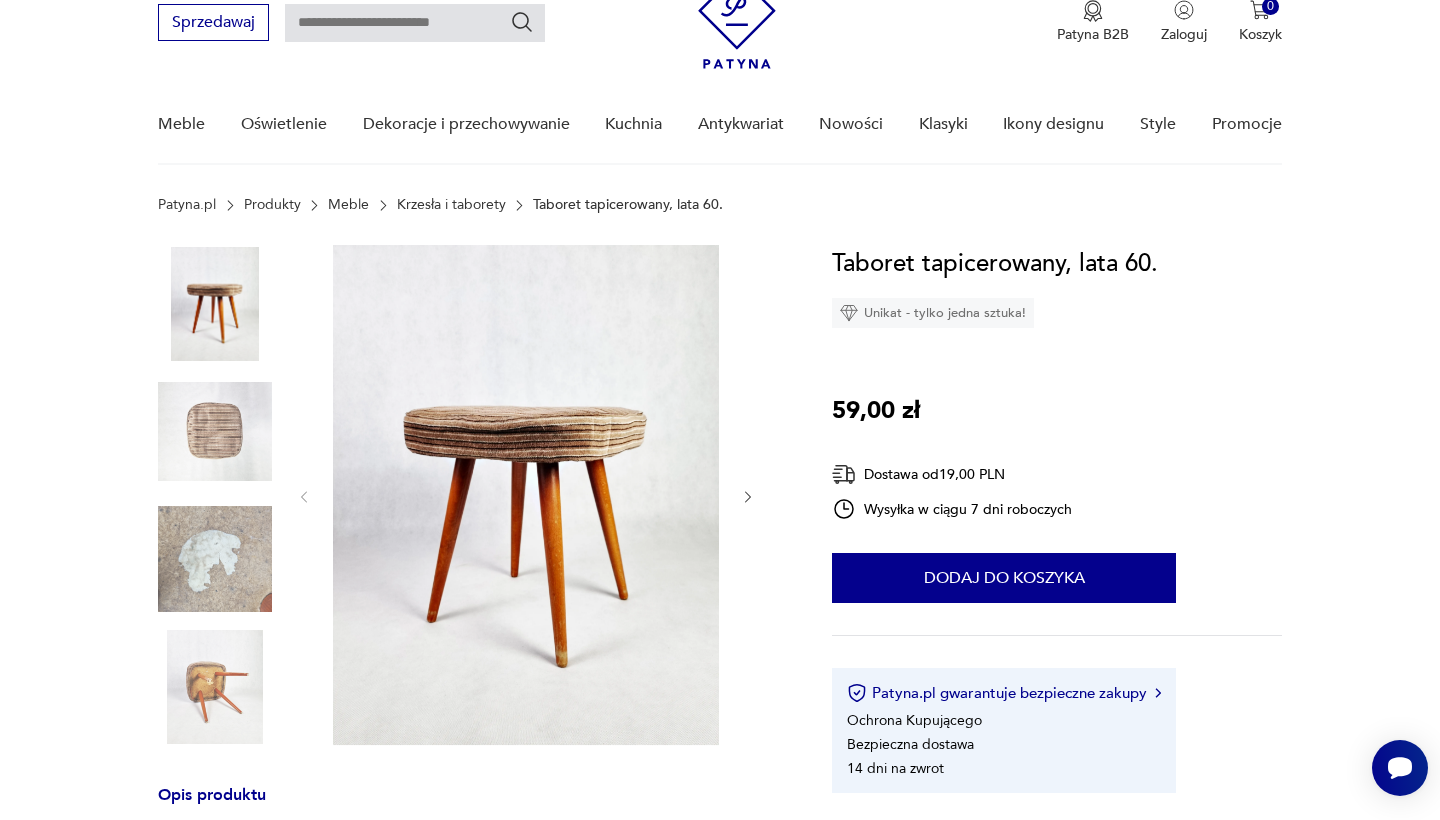 click at bounding box center (215, 432) 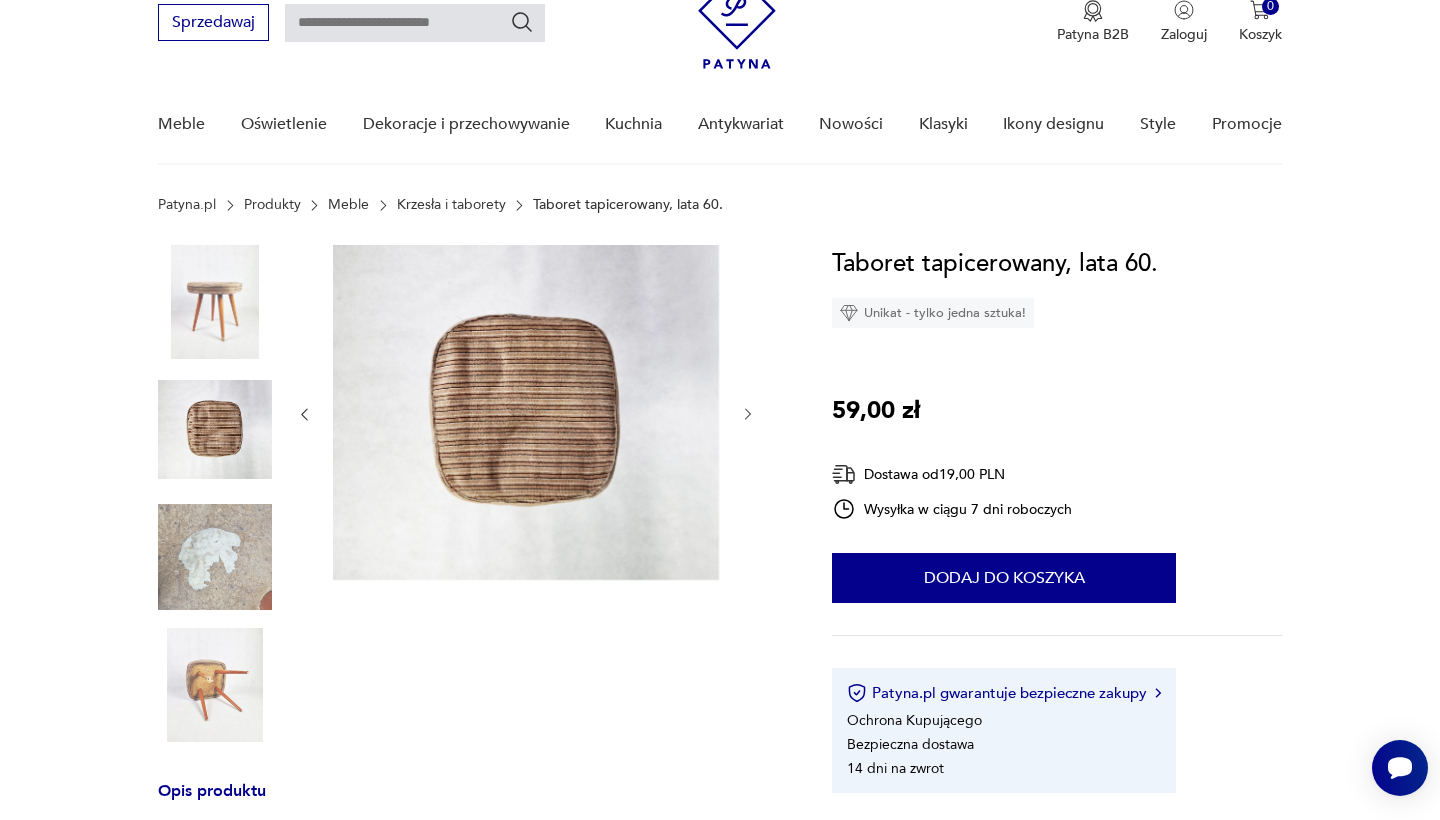 click at bounding box center (215, 557) 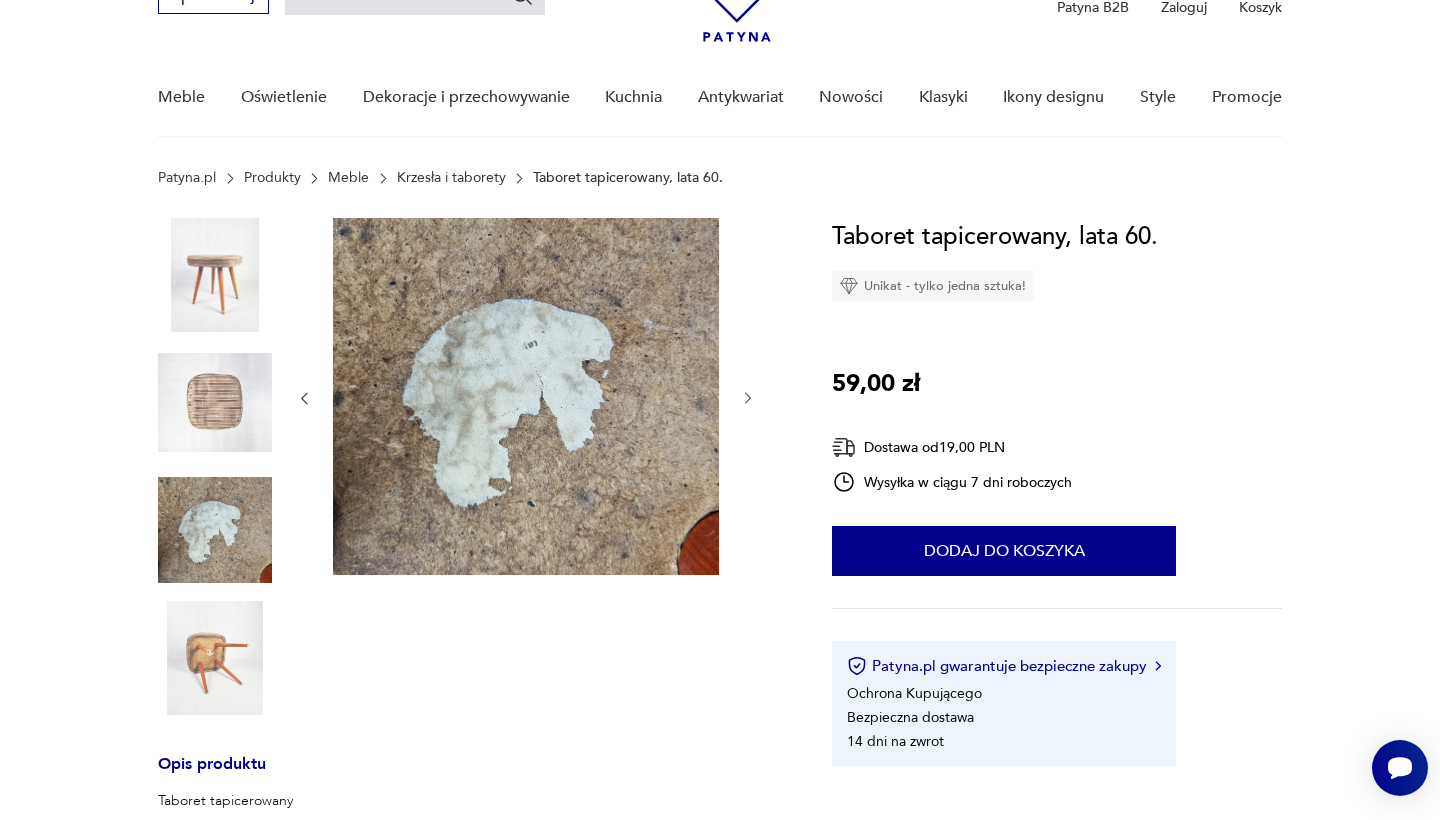 scroll, scrollTop: 114, scrollLeft: 0, axis: vertical 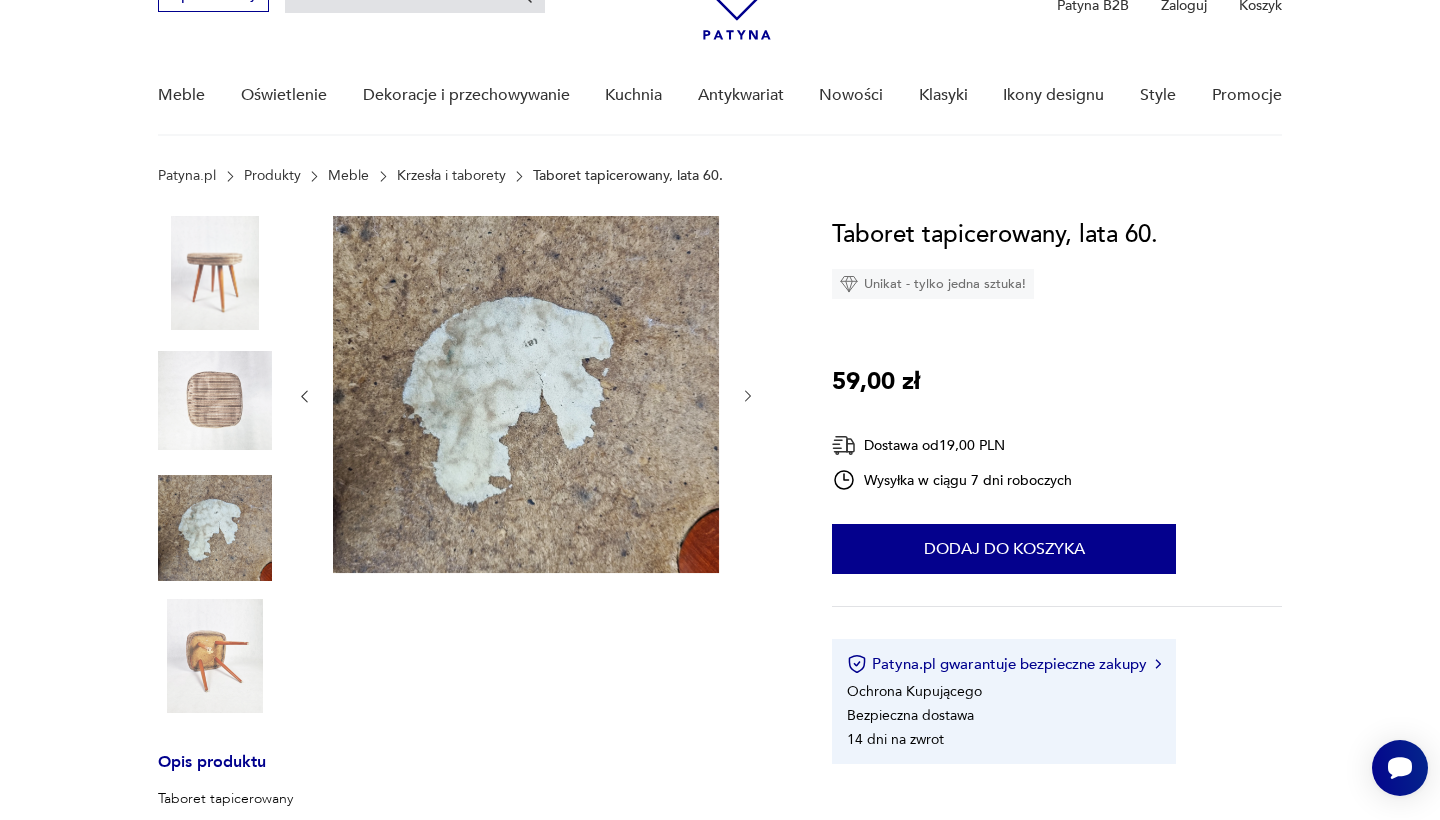 click at bounding box center (215, 656) 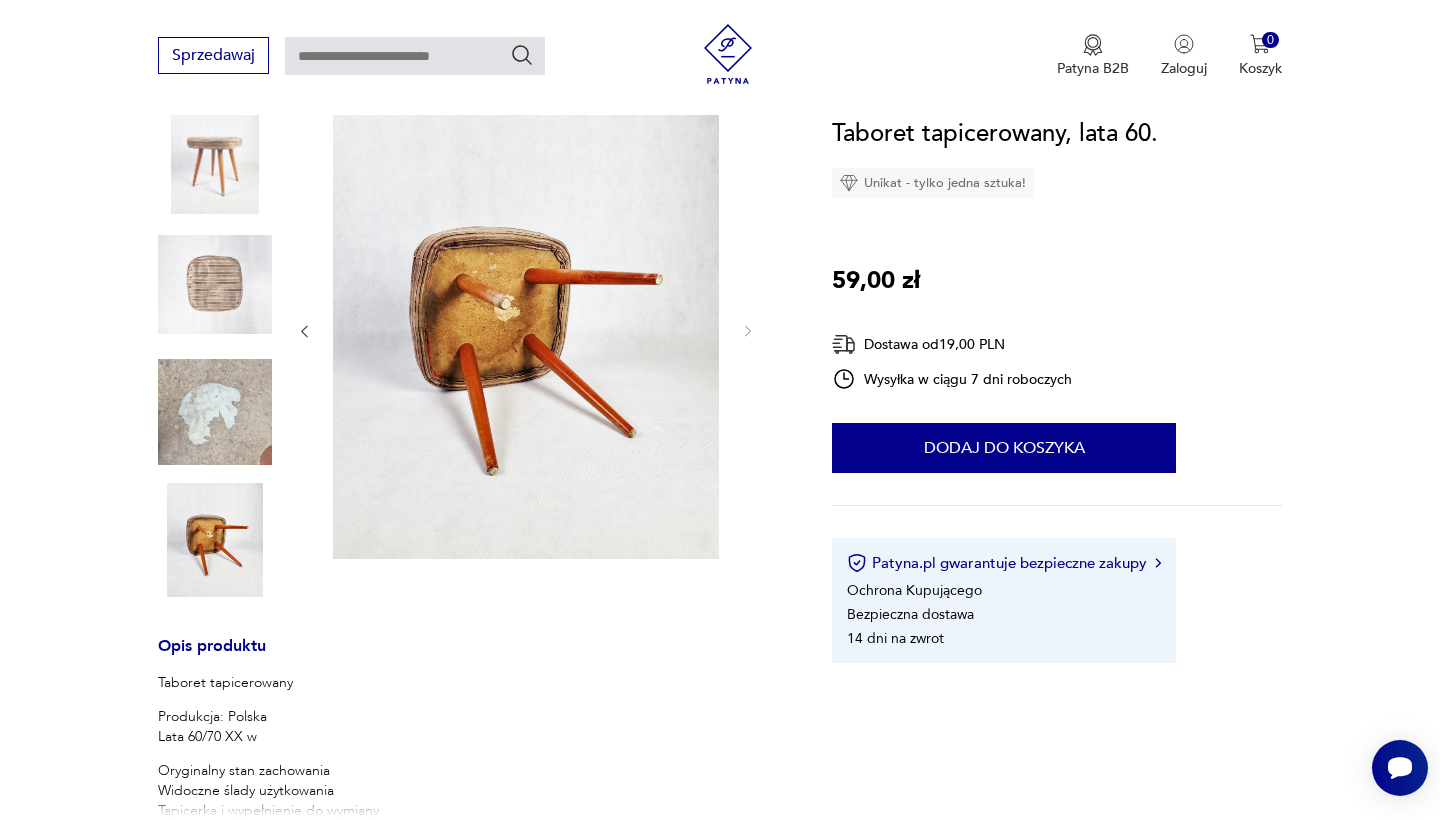 scroll, scrollTop: 236, scrollLeft: 0, axis: vertical 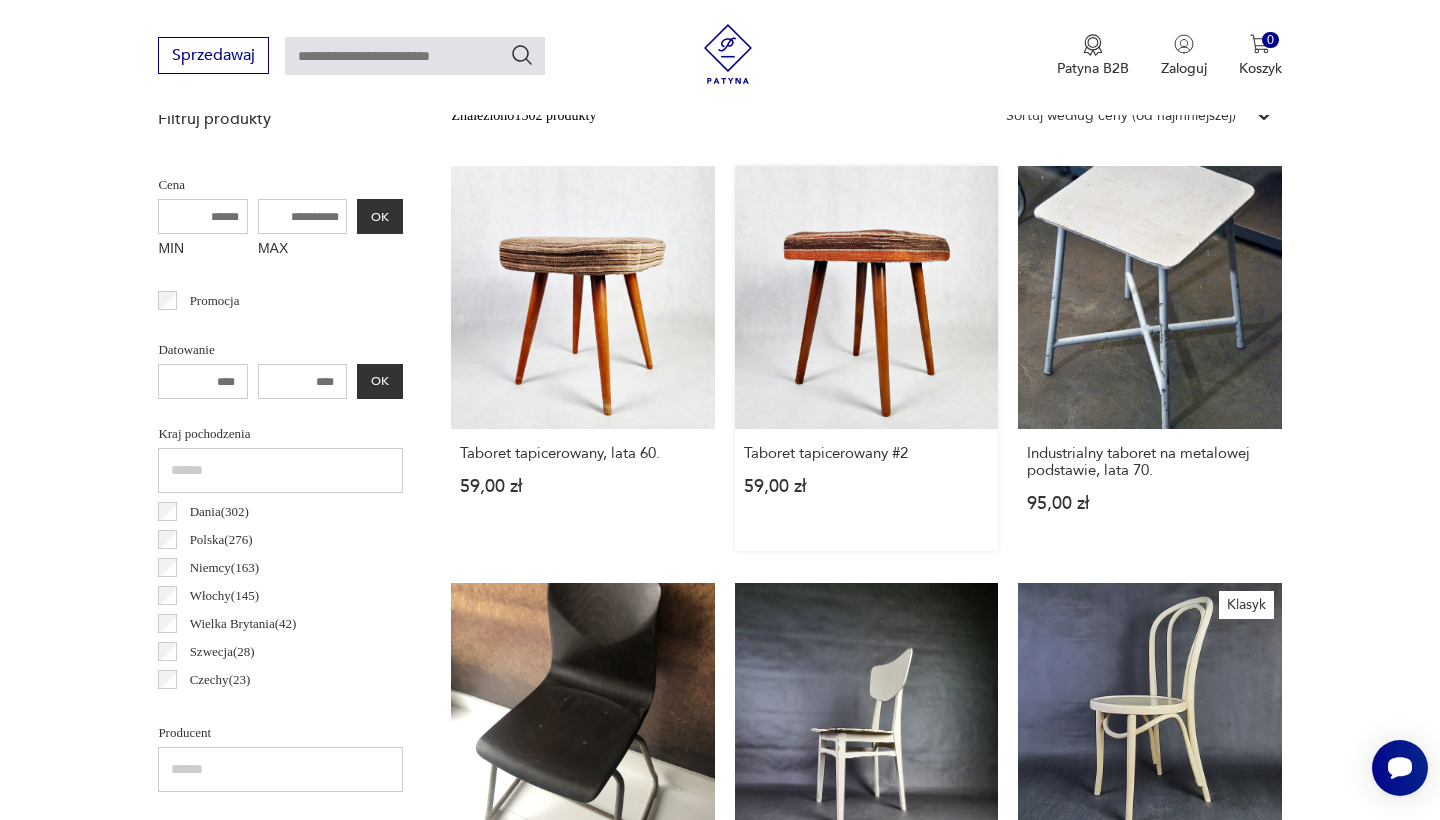 click on "Taboret tapicerowany  #2 [PRICE]" at bounding box center (866, 358) 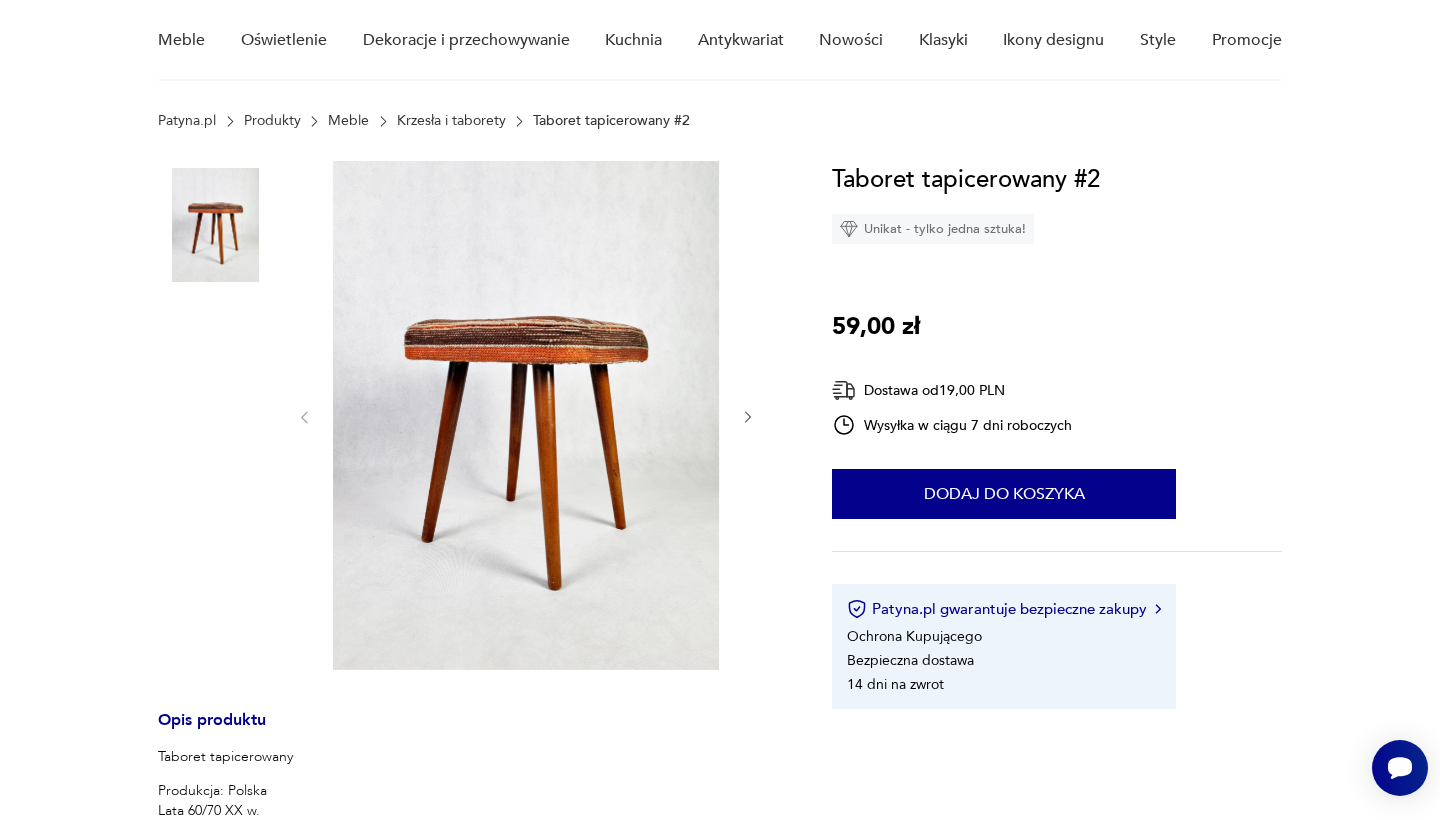 scroll, scrollTop: 218, scrollLeft: 0, axis: vertical 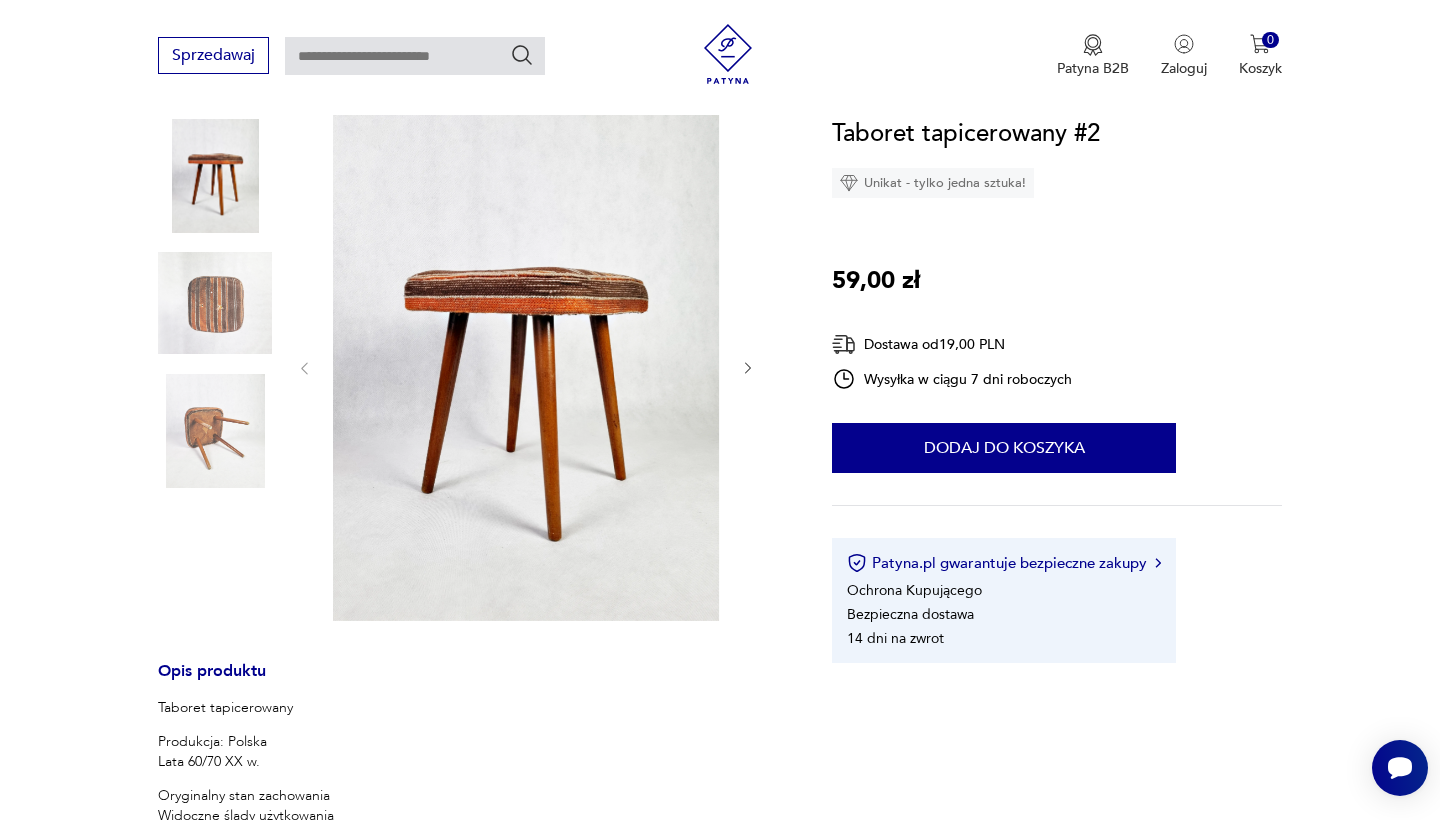 click at bounding box center (215, 303) 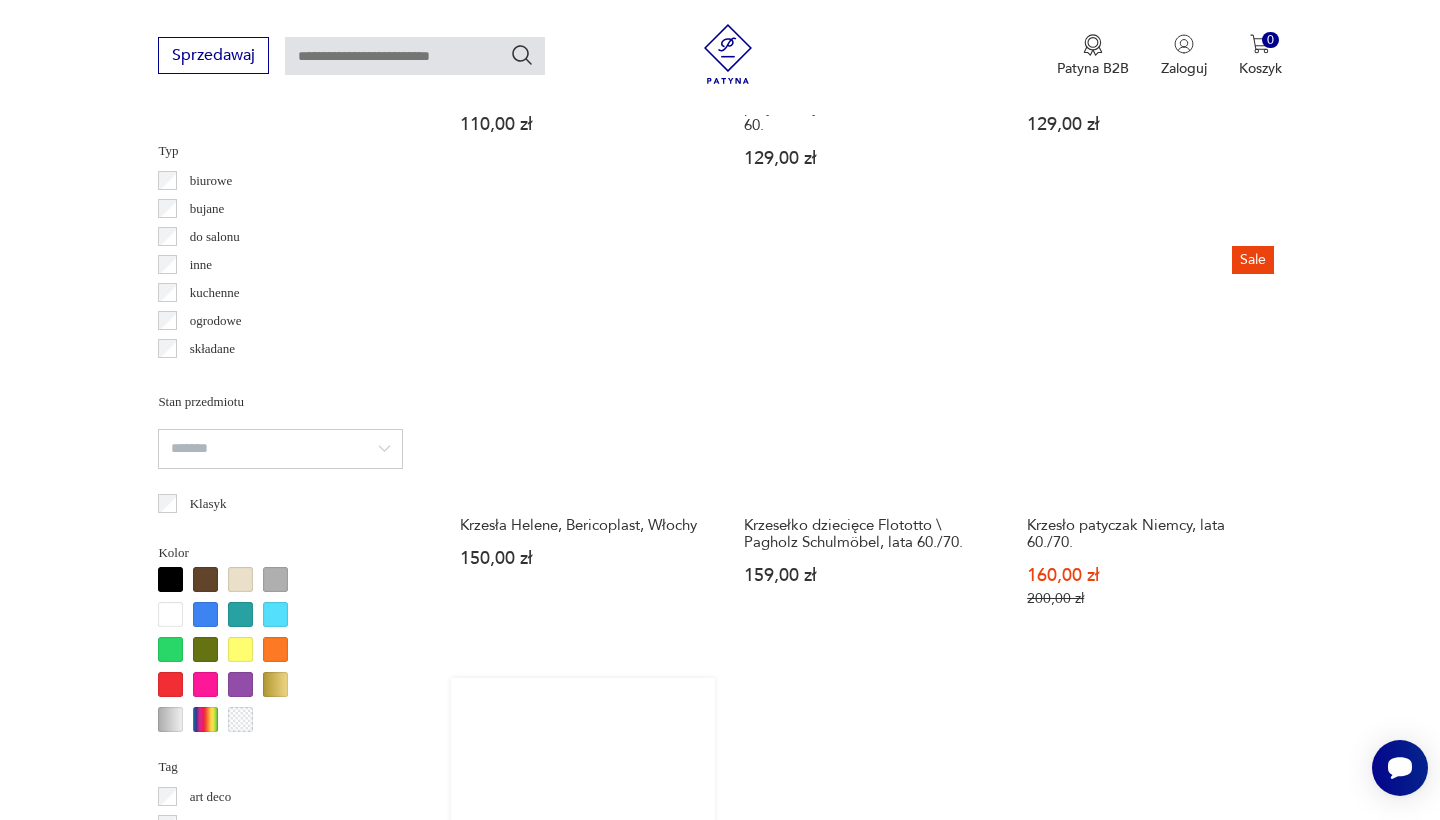 scroll, scrollTop: 1515, scrollLeft: 0, axis: vertical 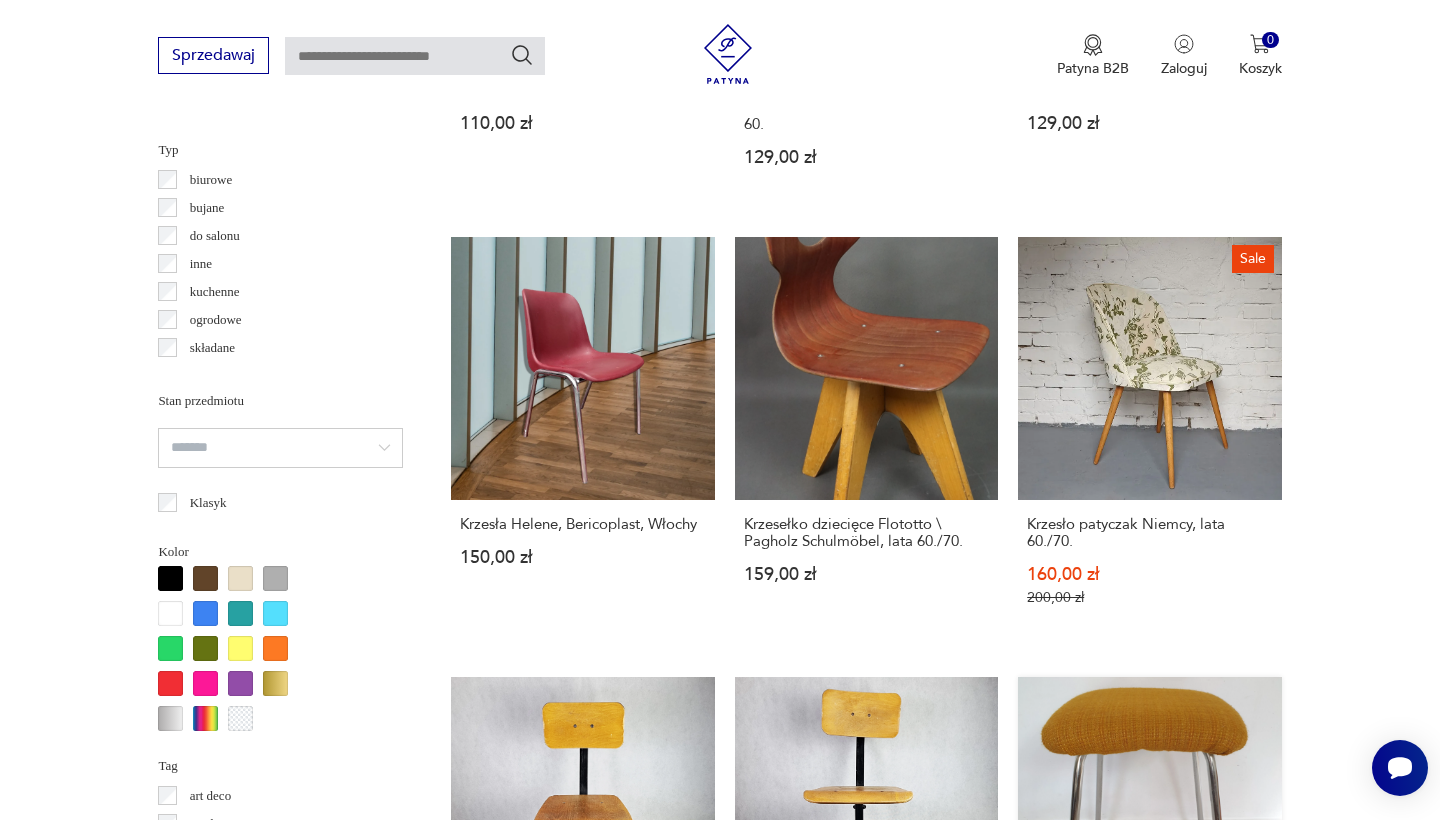 click on "taboret / stołek vintage retro, lata 60./70., PRL, [NUMBER]x[NUMBER], h. [NUMBER] [PRICE]" at bounding box center (1149, 869) 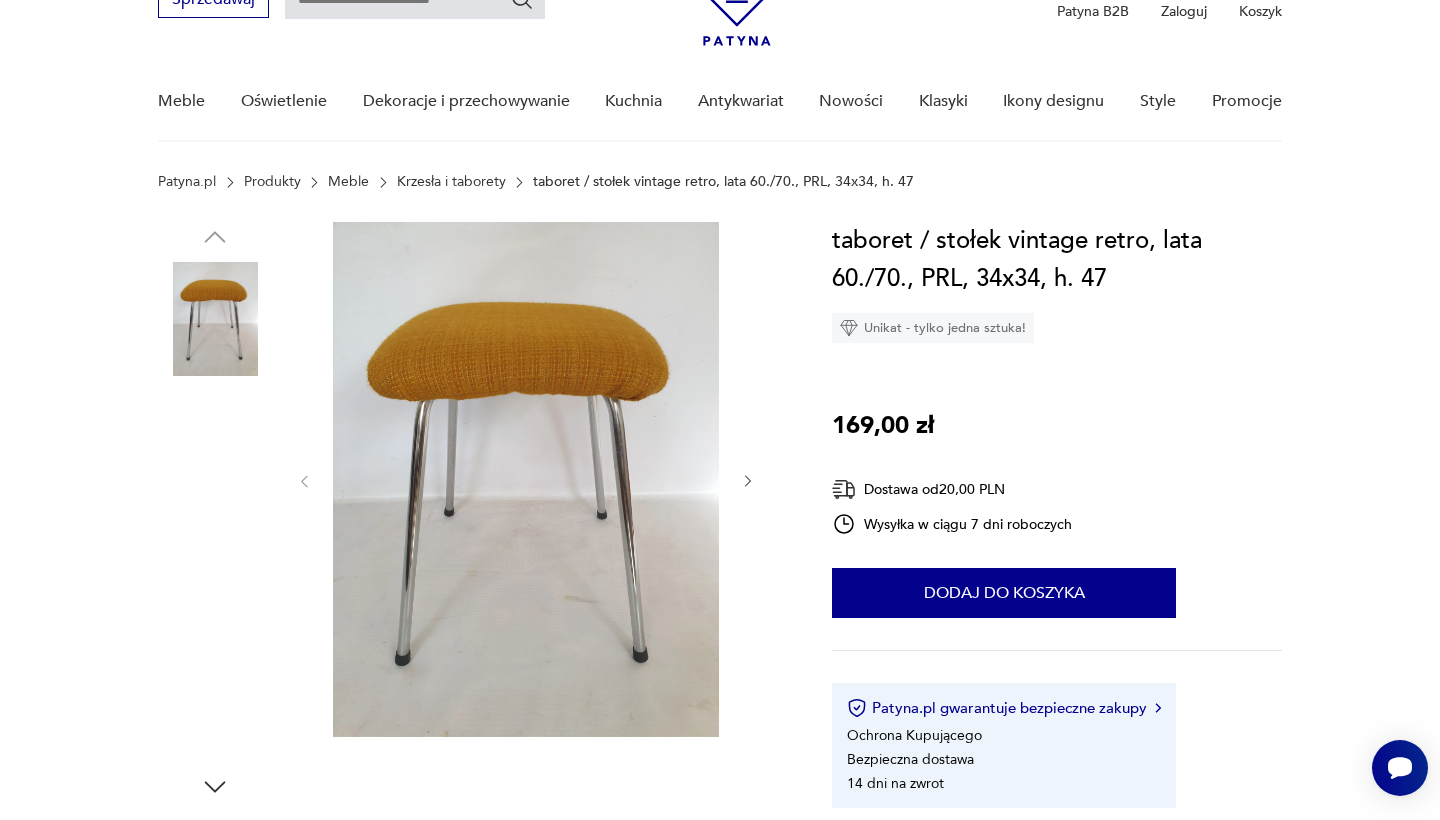 scroll, scrollTop: 110, scrollLeft: 0, axis: vertical 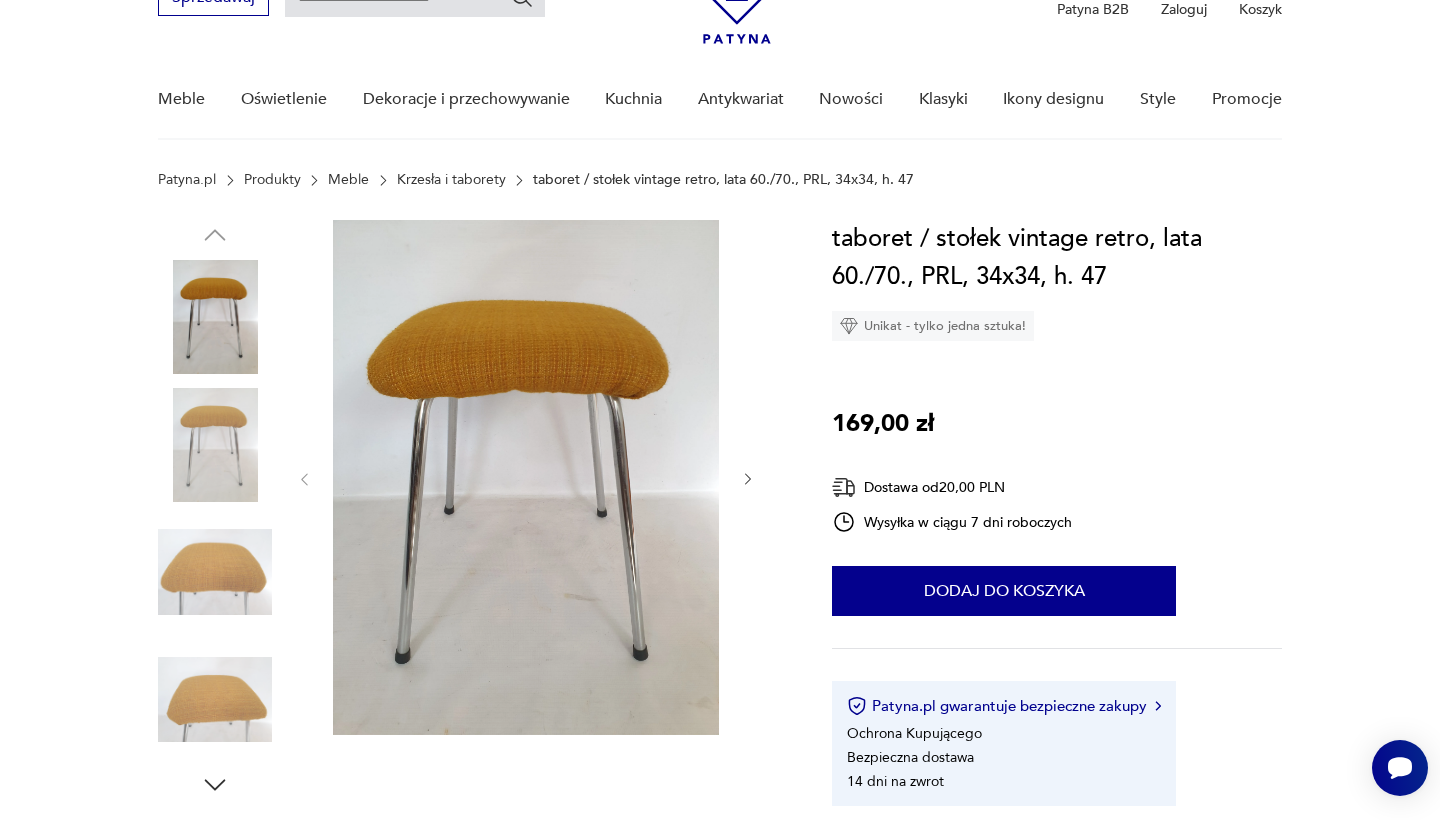 click 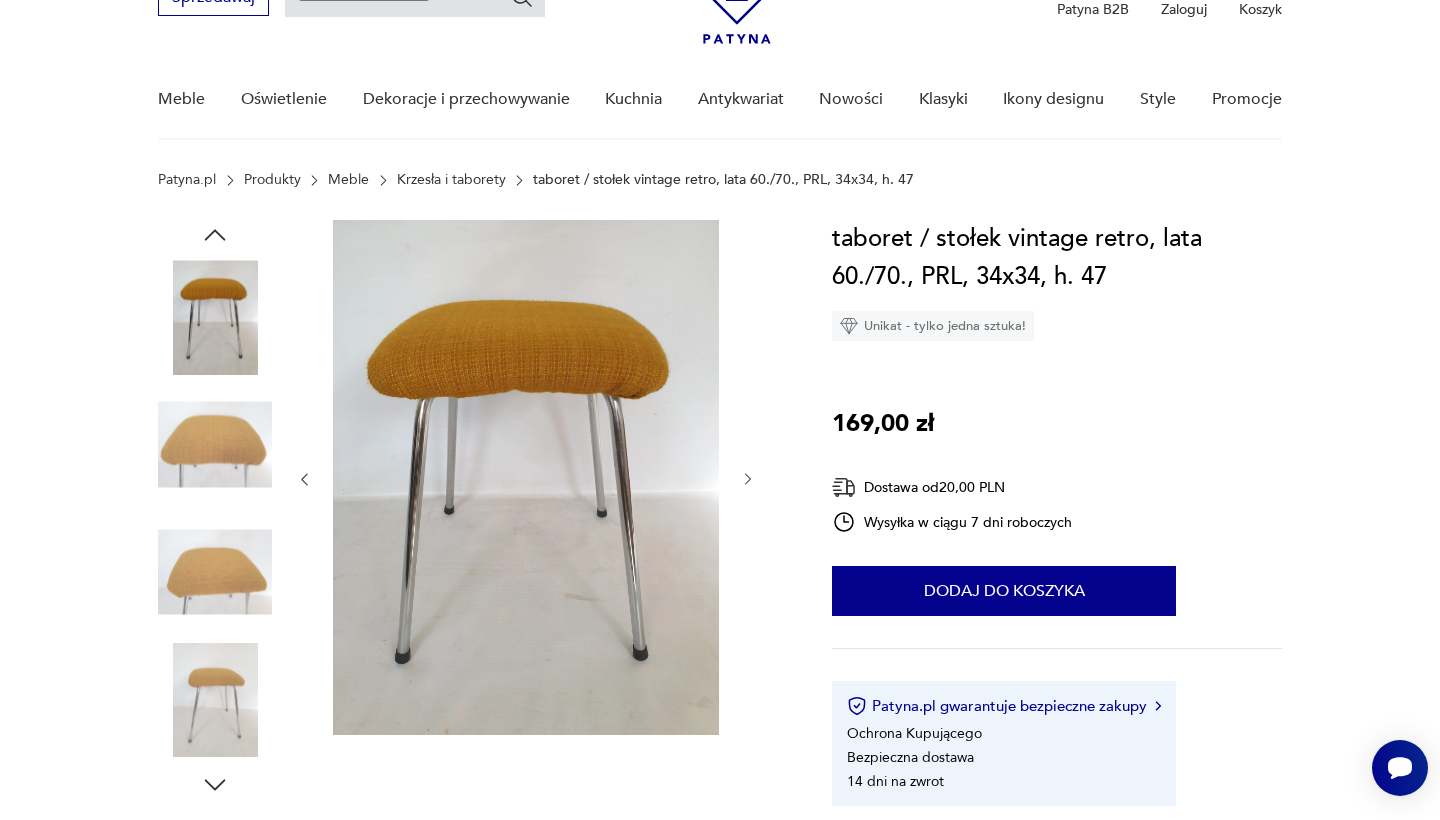 click 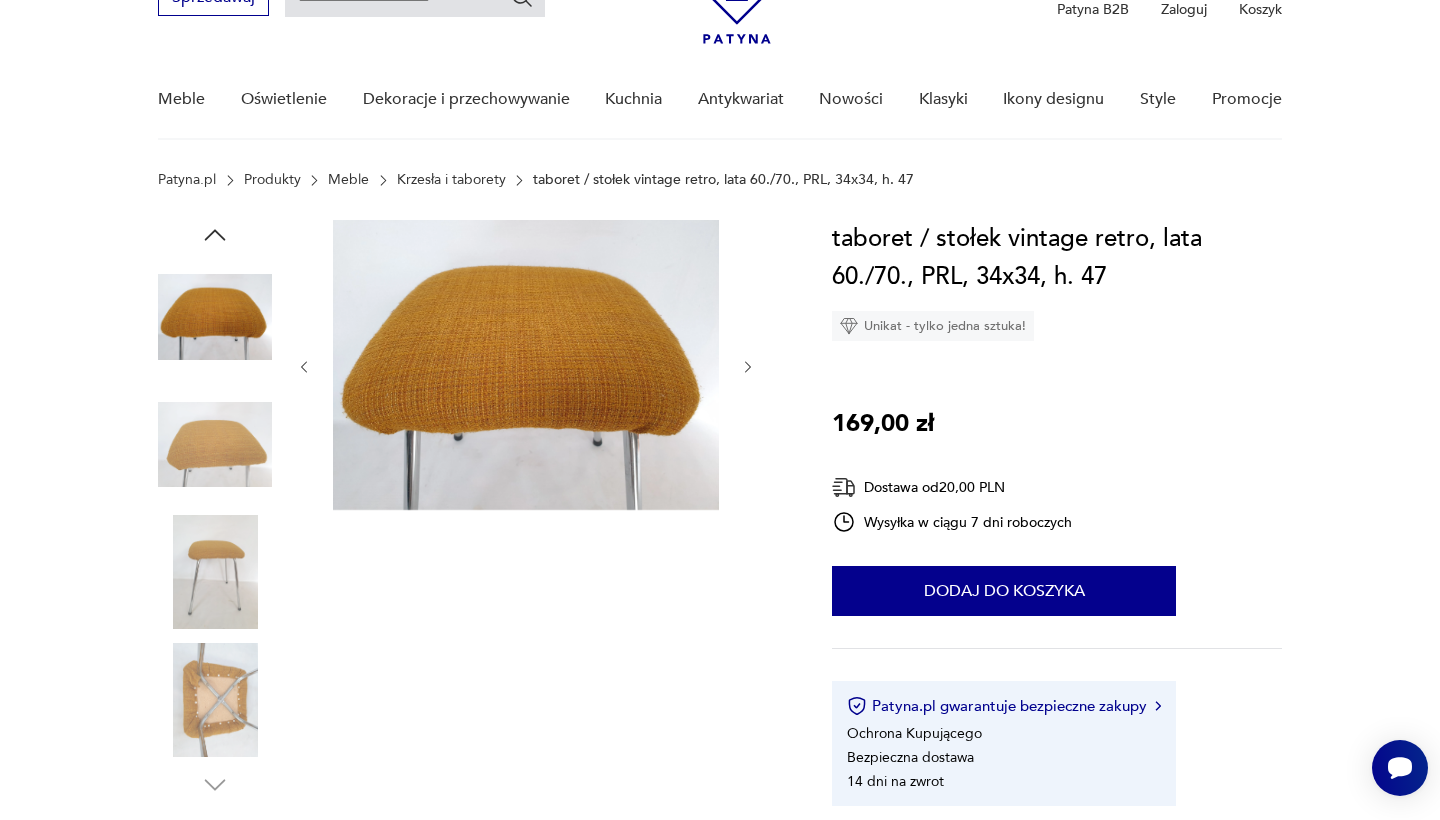 click at bounding box center [526, 367] 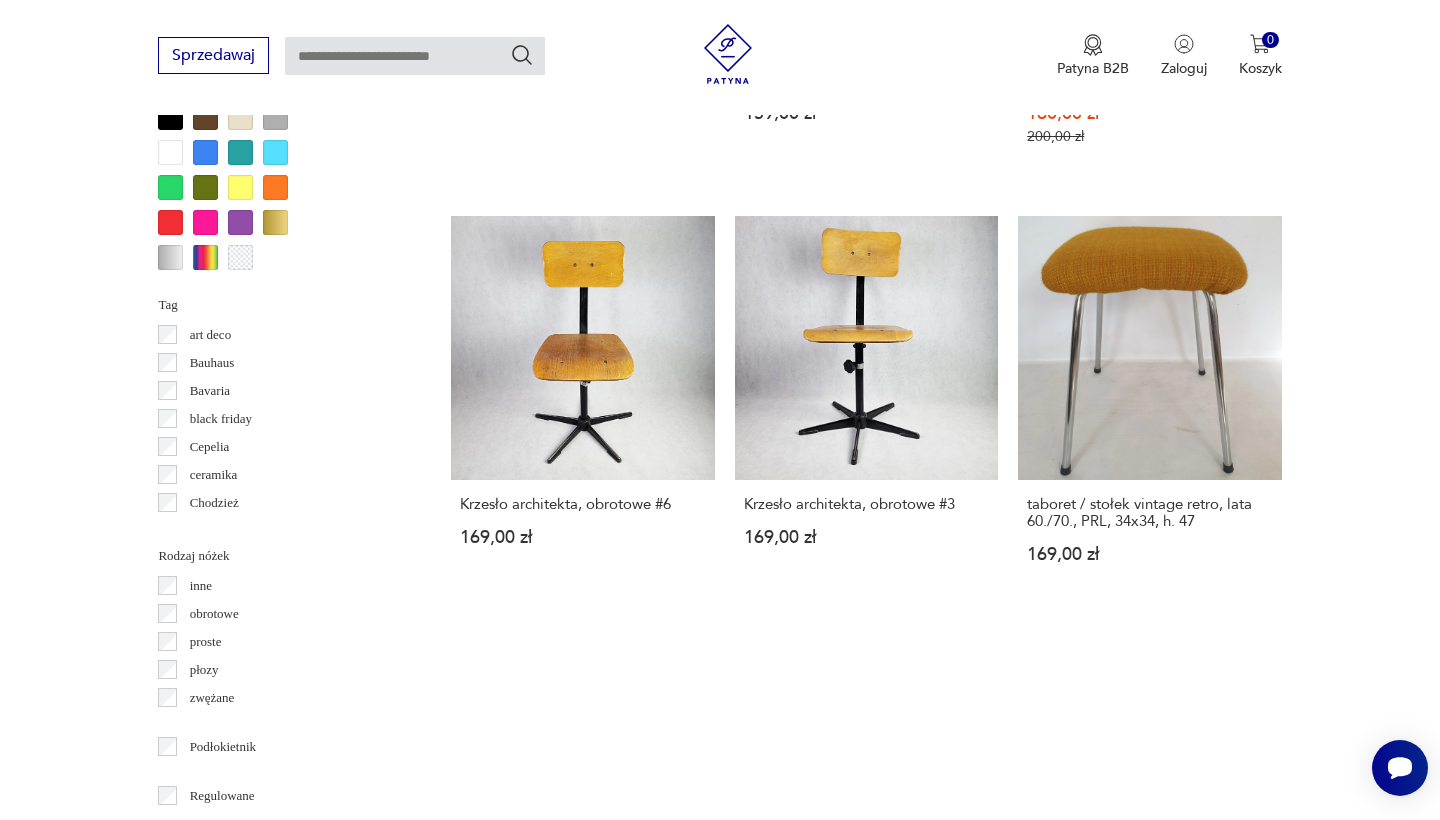 scroll, scrollTop: 1984, scrollLeft: 0, axis: vertical 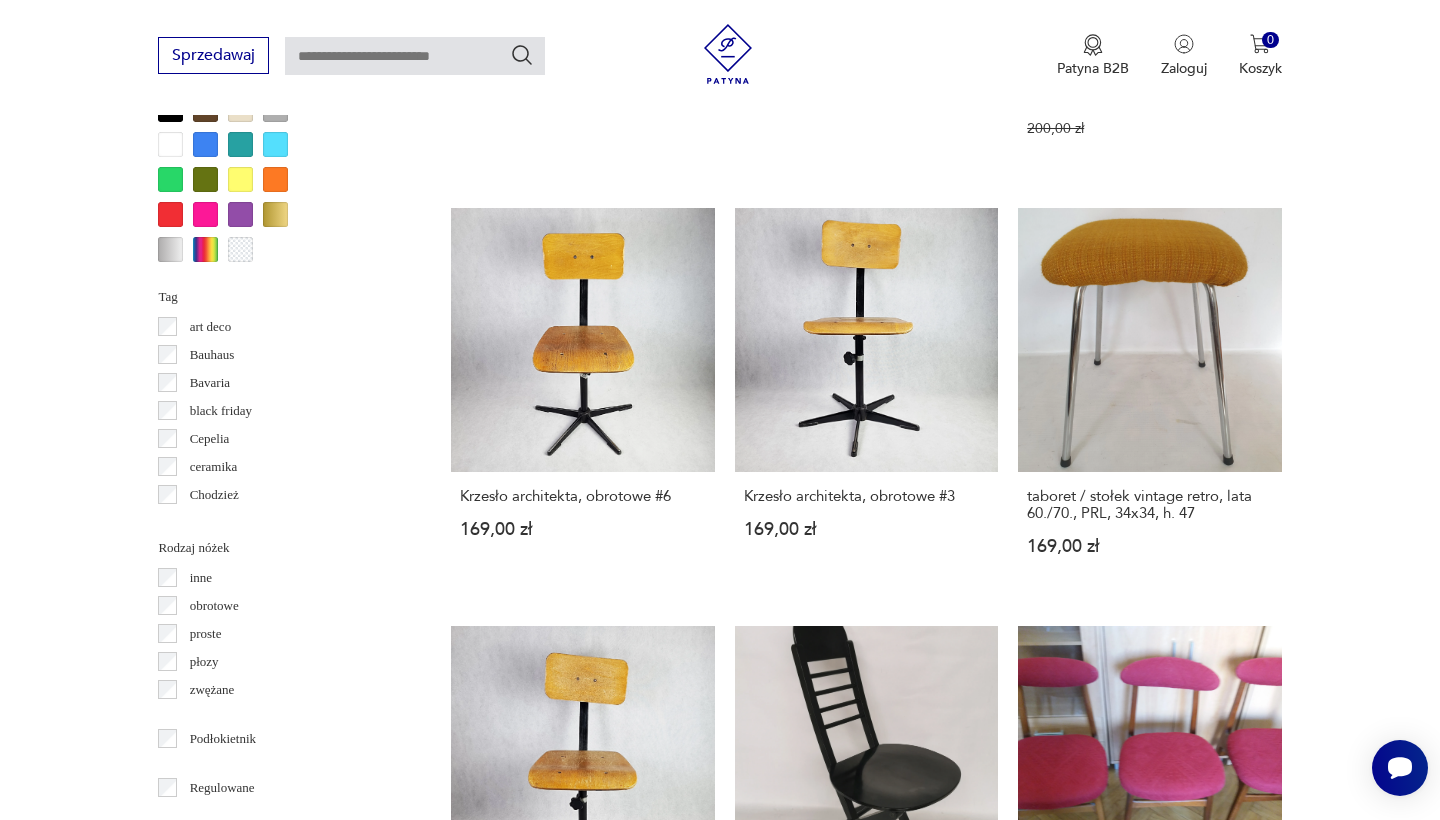 click on "2" at bounding box center (866, 1533) 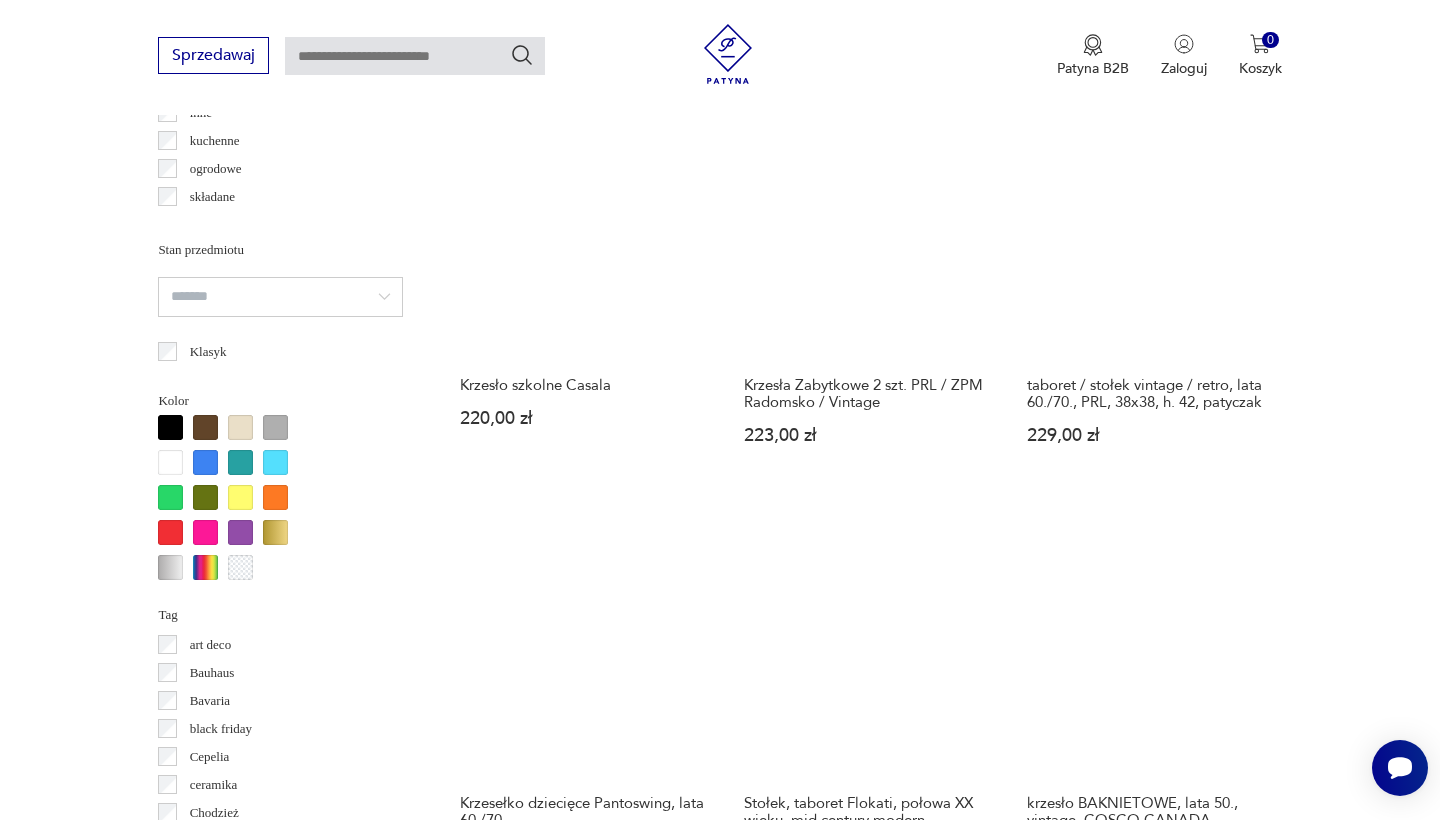 scroll, scrollTop: 1676, scrollLeft: 0, axis: vertical 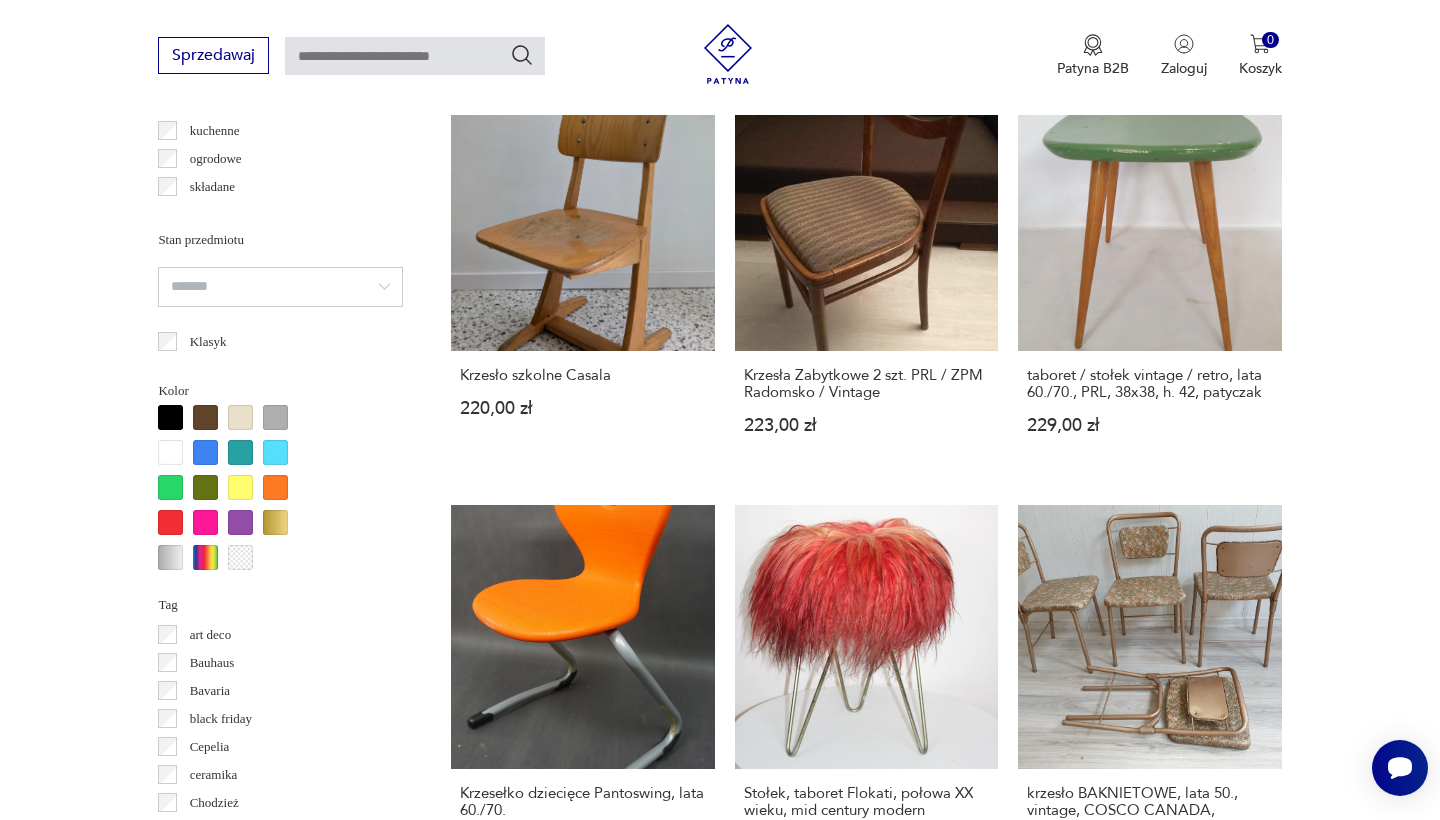 click on "taboret / stołek vintage / retro, lata 60./70., PRL, [NUMBER]x[NUMBER] h [NUMBER], patyczak [PRICE]" at bounding box center (582, 1132) 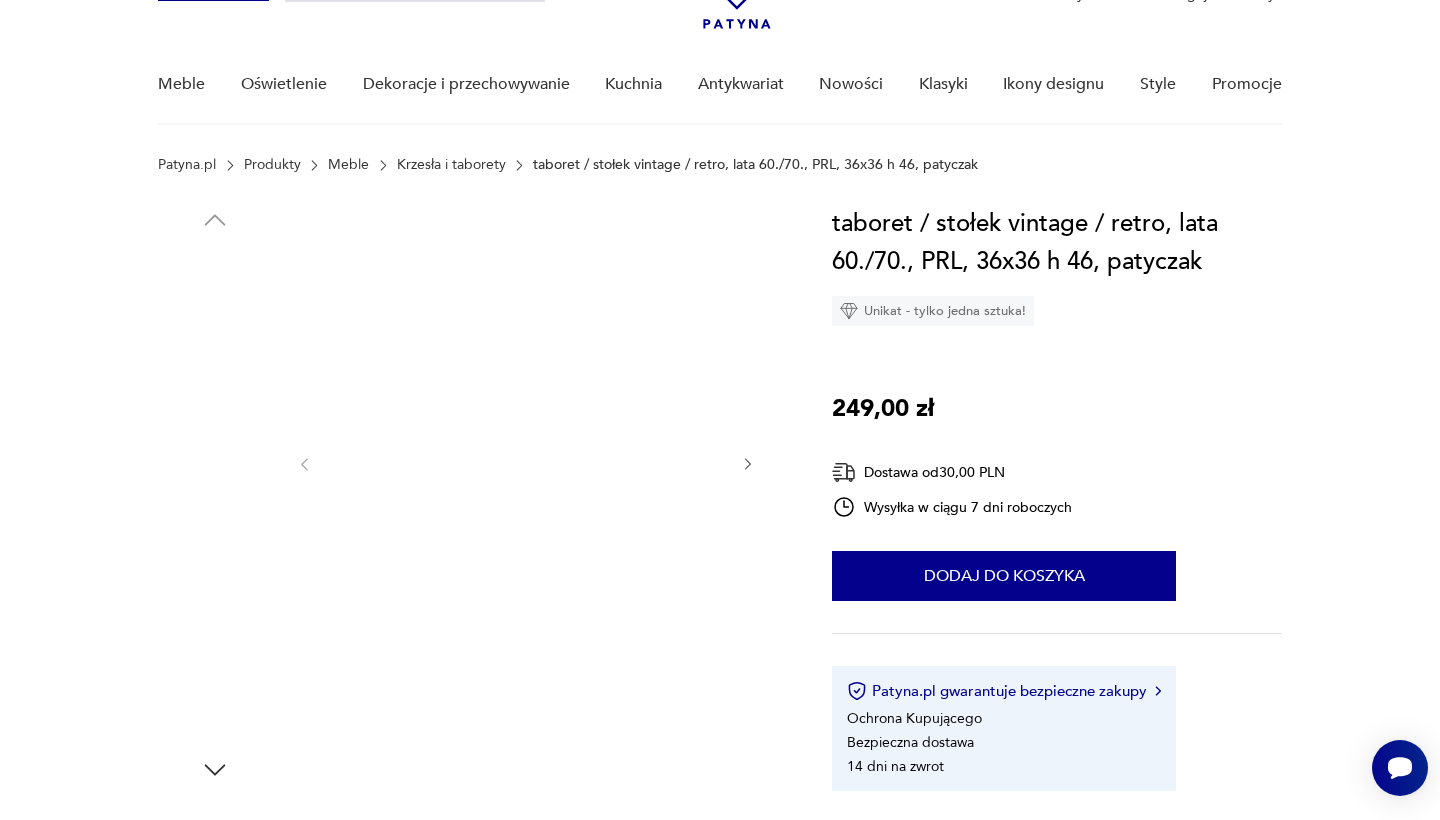 scroll, scrollTop: 129, scrollLeft: 0, axis: vertical 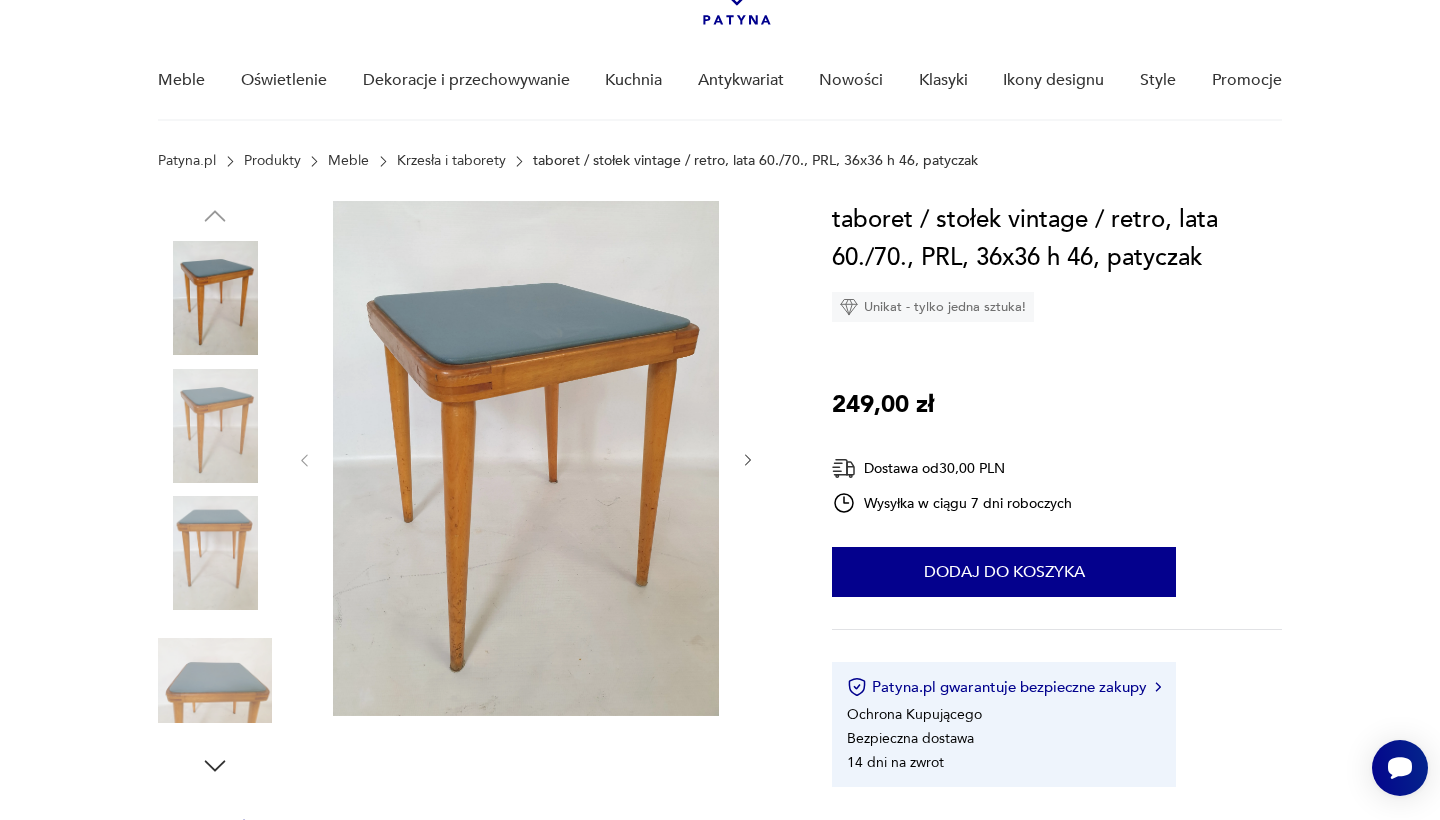 click at bounding box center (748, 461) 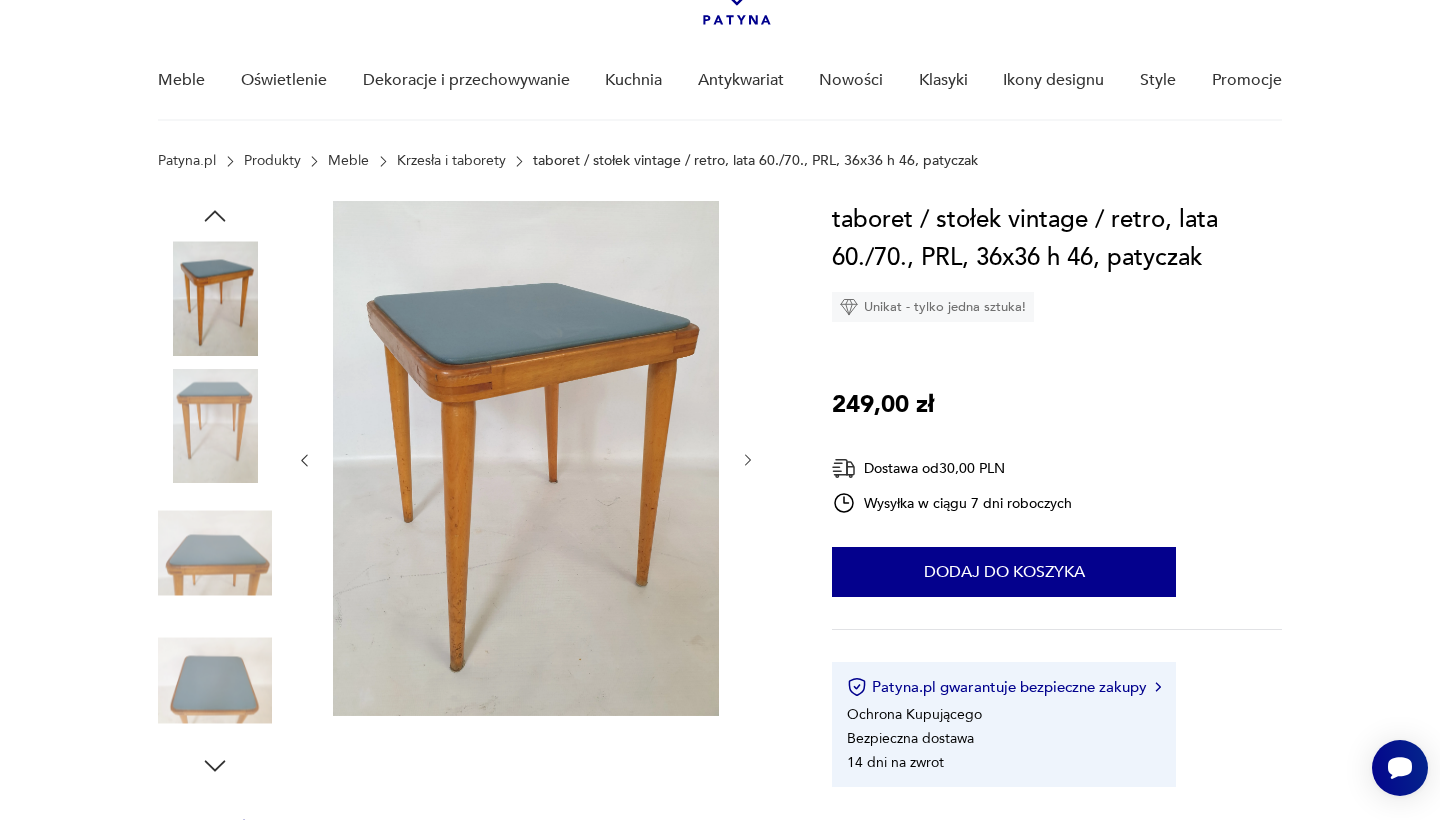 click at bounding box center (748, 461) 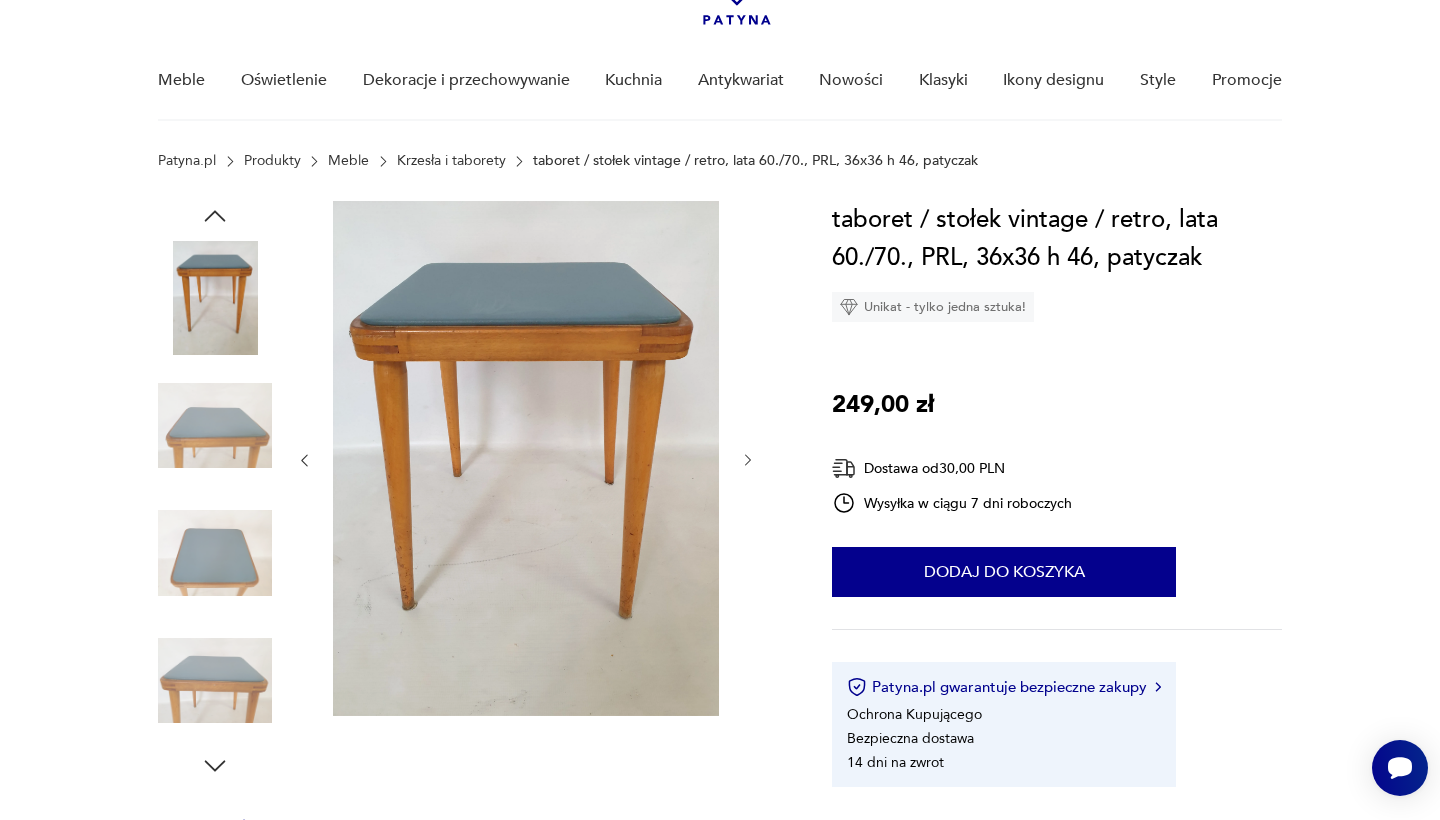 click at bounding box center (748, 461) 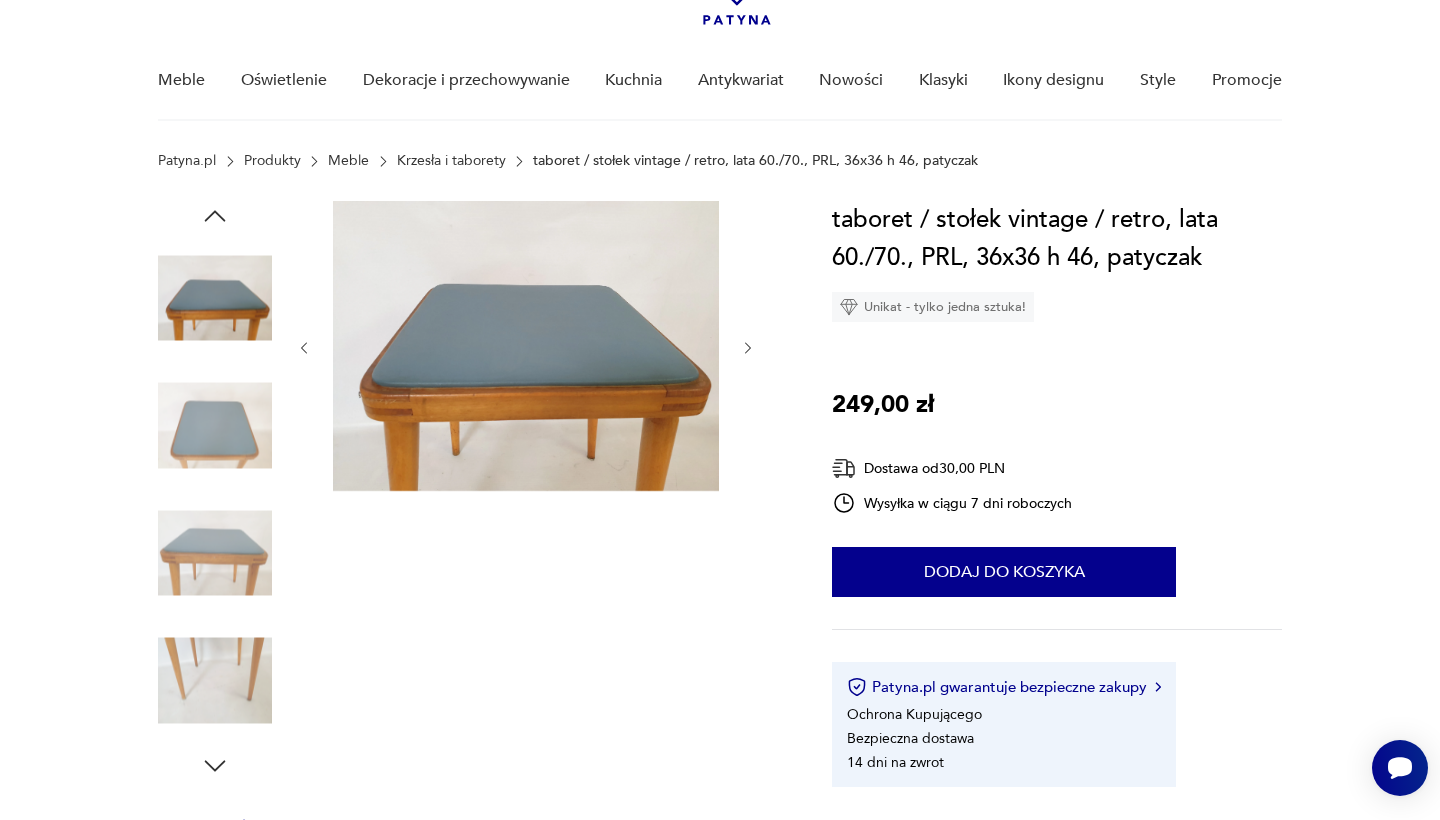 click at bounding box center [526, 348] 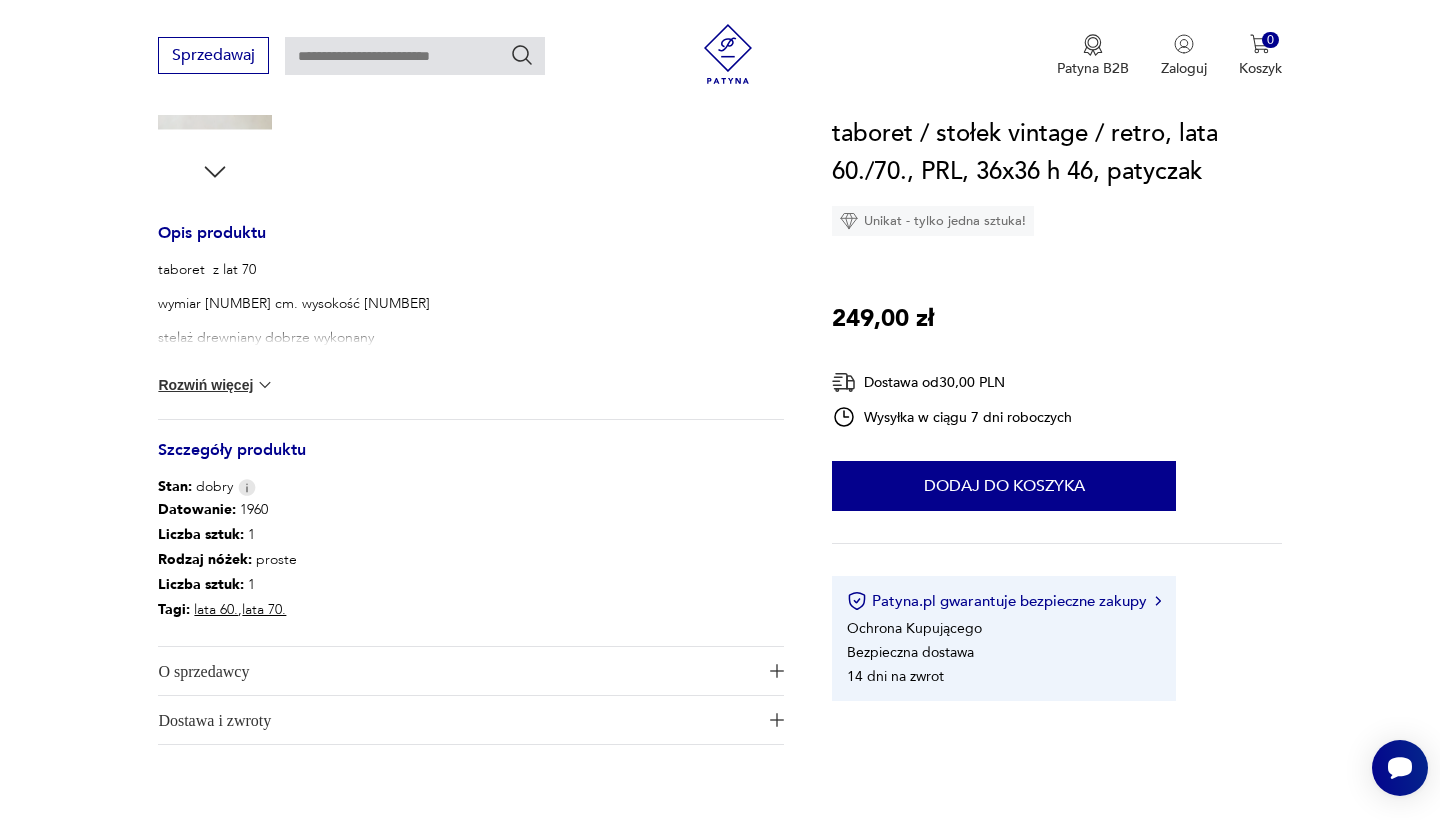 scroll, scrollTop: 729, scrollLeft: 0, axis: vertical 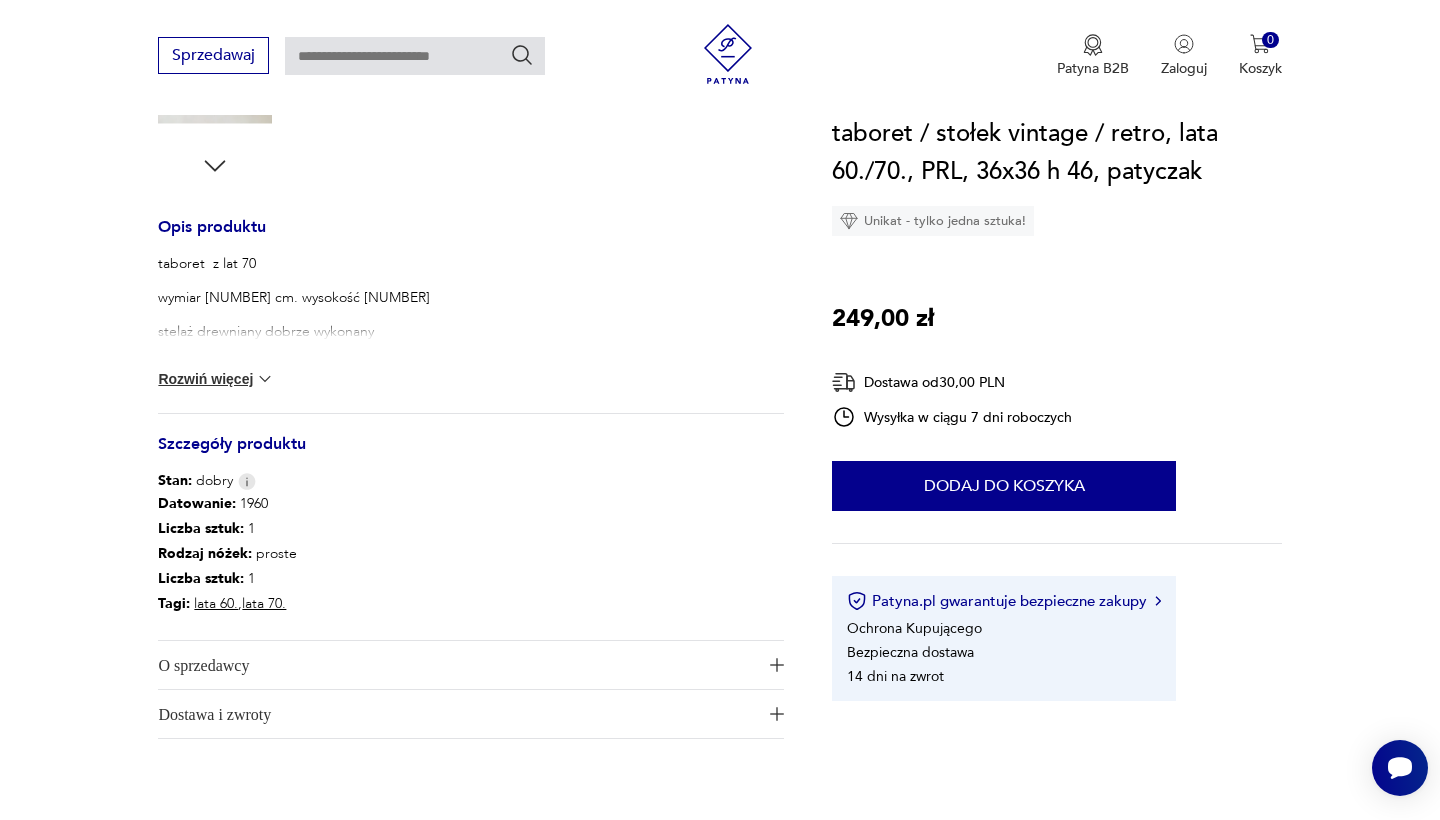 click on "Rozwiń więcej" at bounding box center [216, 379] 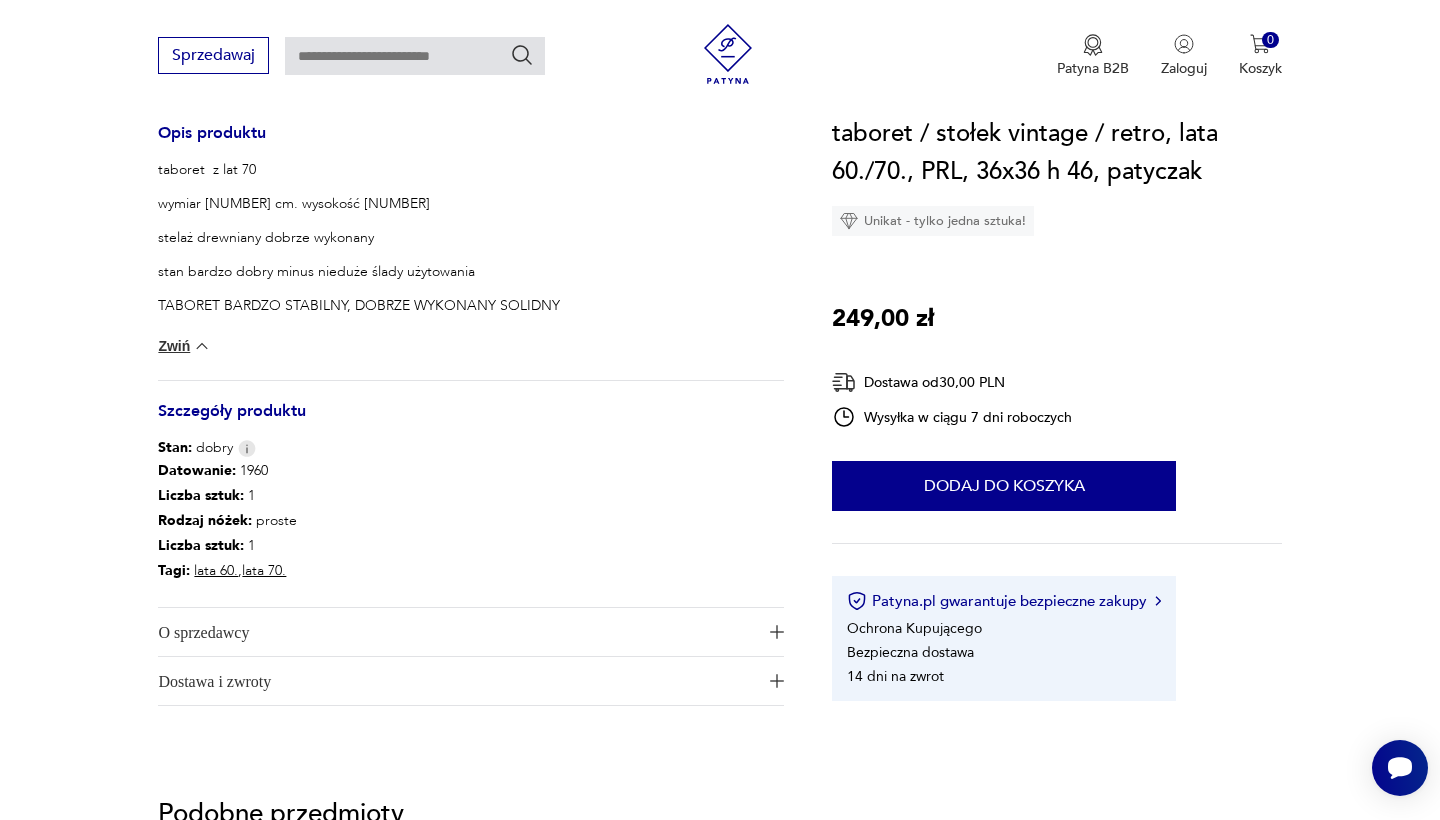 scroll, scrollTop: 854, scrollLeft: 0, axis: vertical 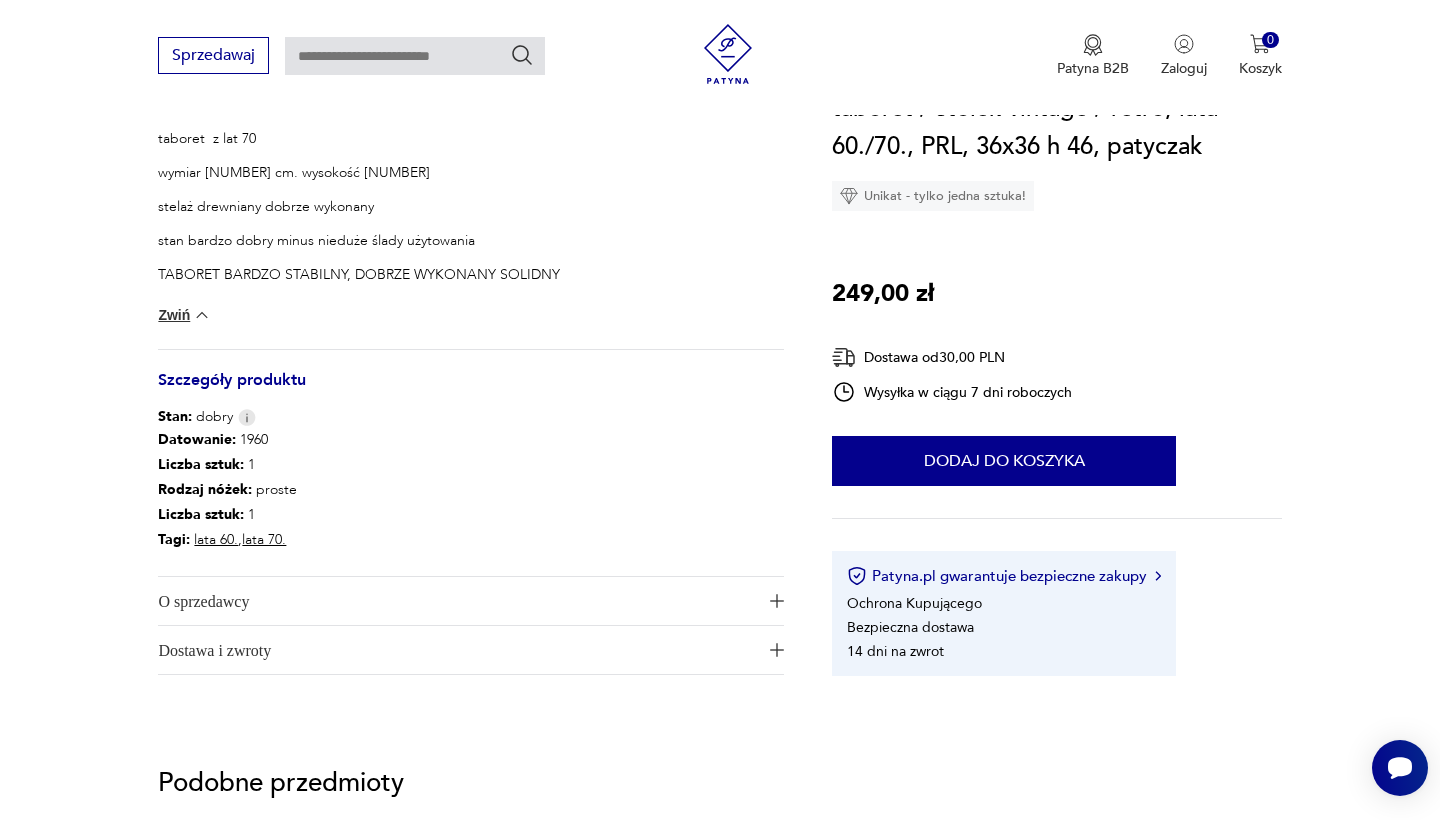 click on "Dostawa i zwroty" at bounding box center (457, 650) 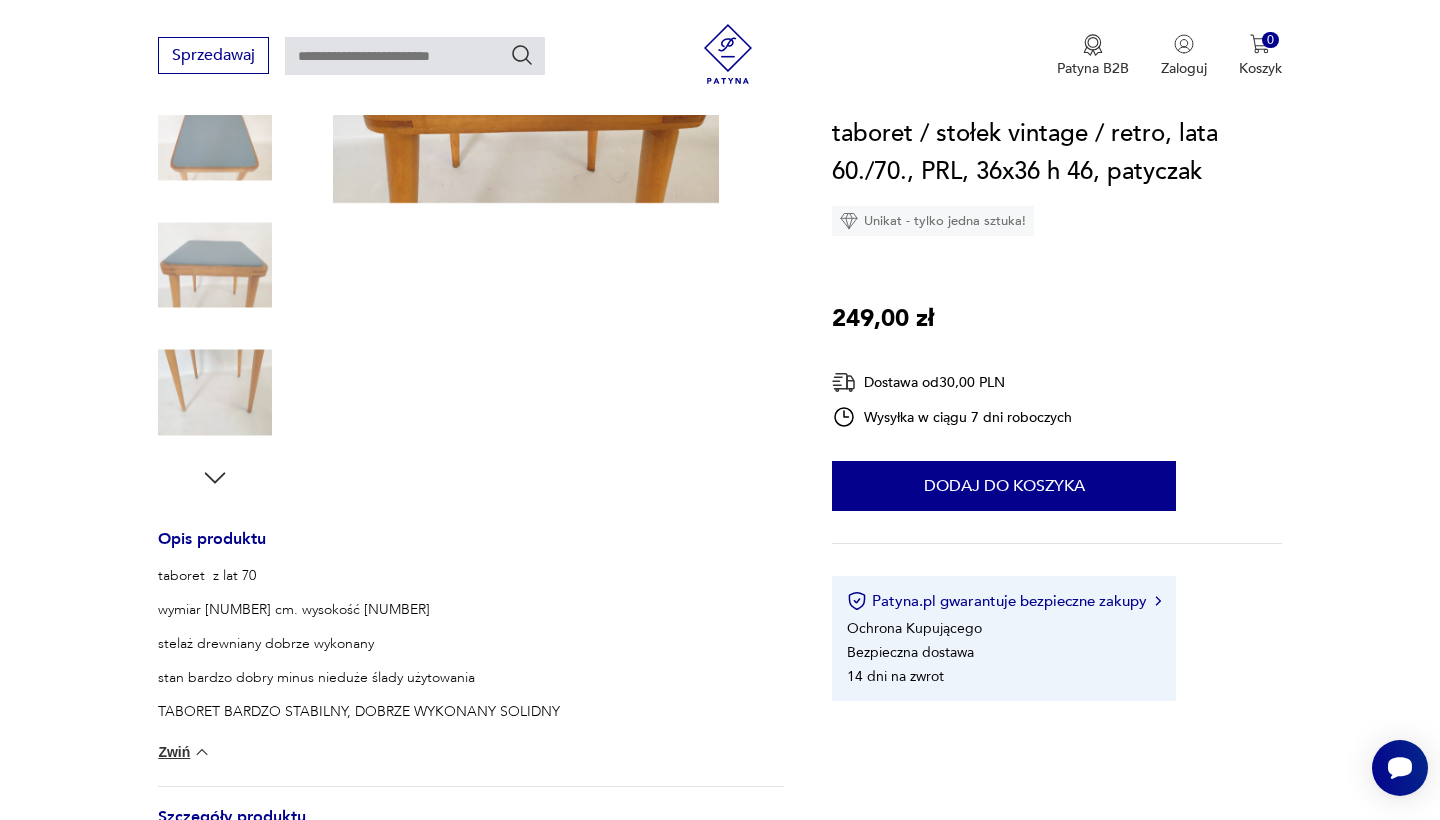 scroll, scrollTop: 41, scrollLeft: 0, axis: vertical 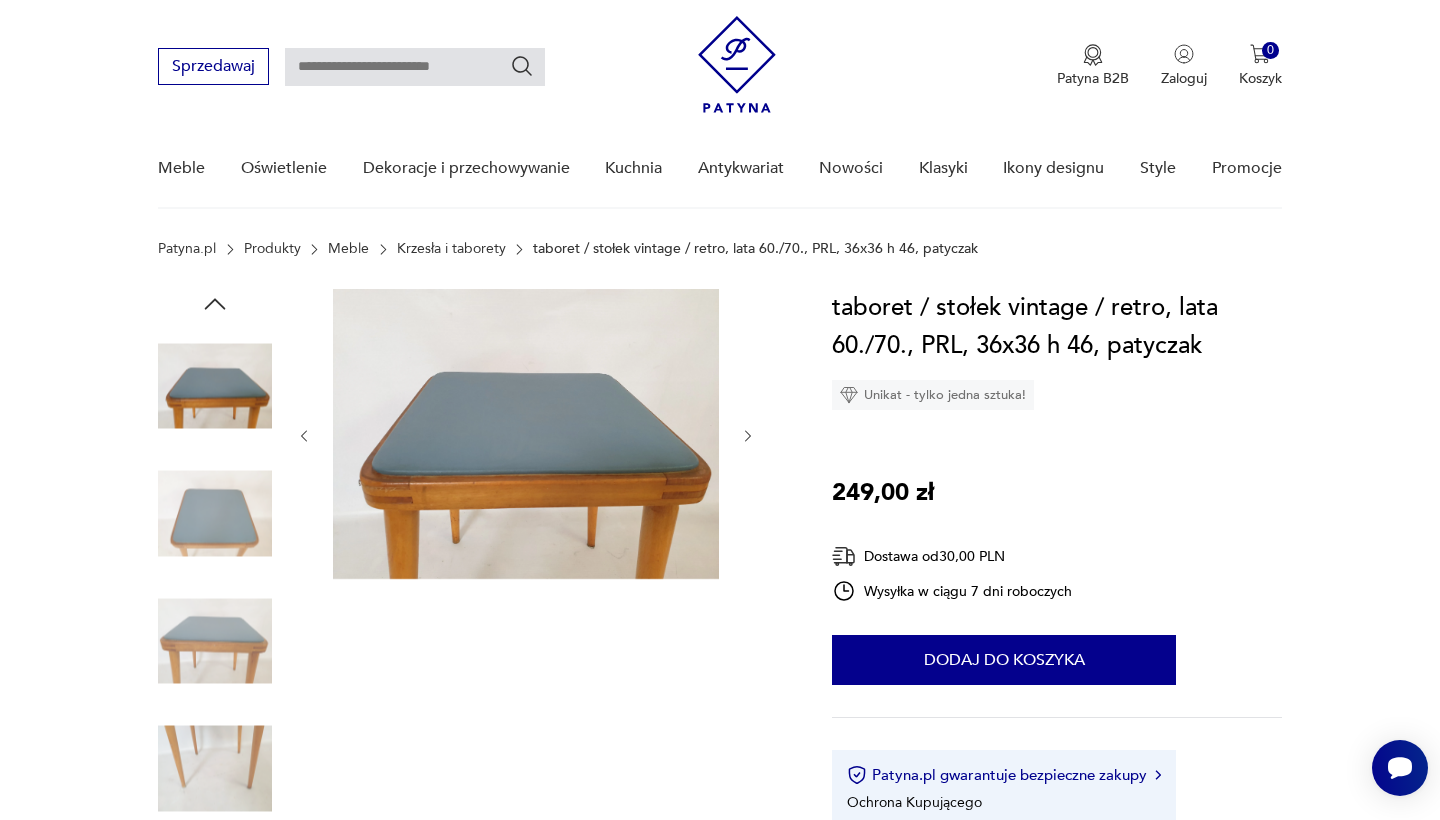 click at bounding box center [215, 514] 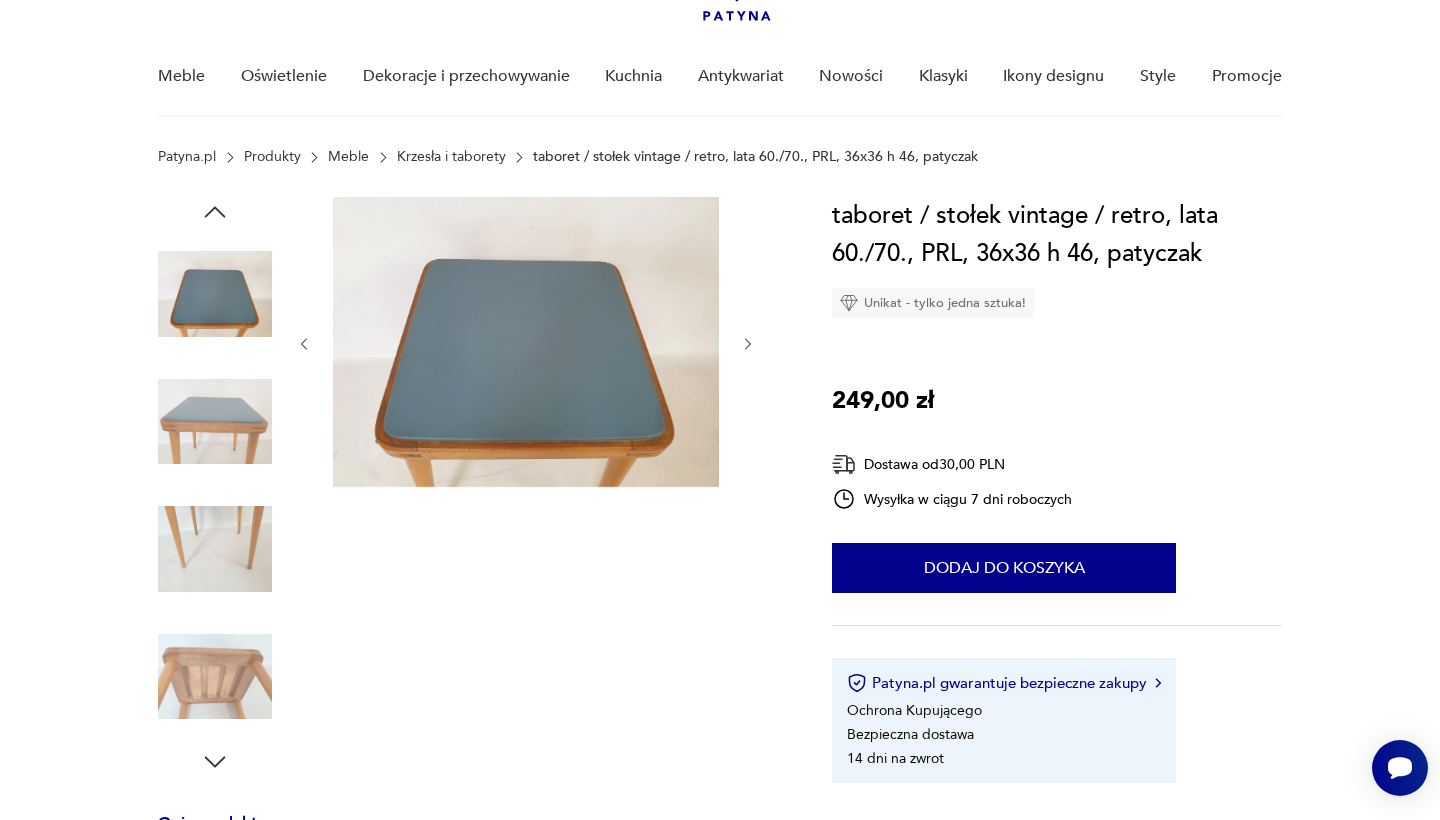 scroll, scrollTop: 139, scrollLeft: 0, axis: vertical 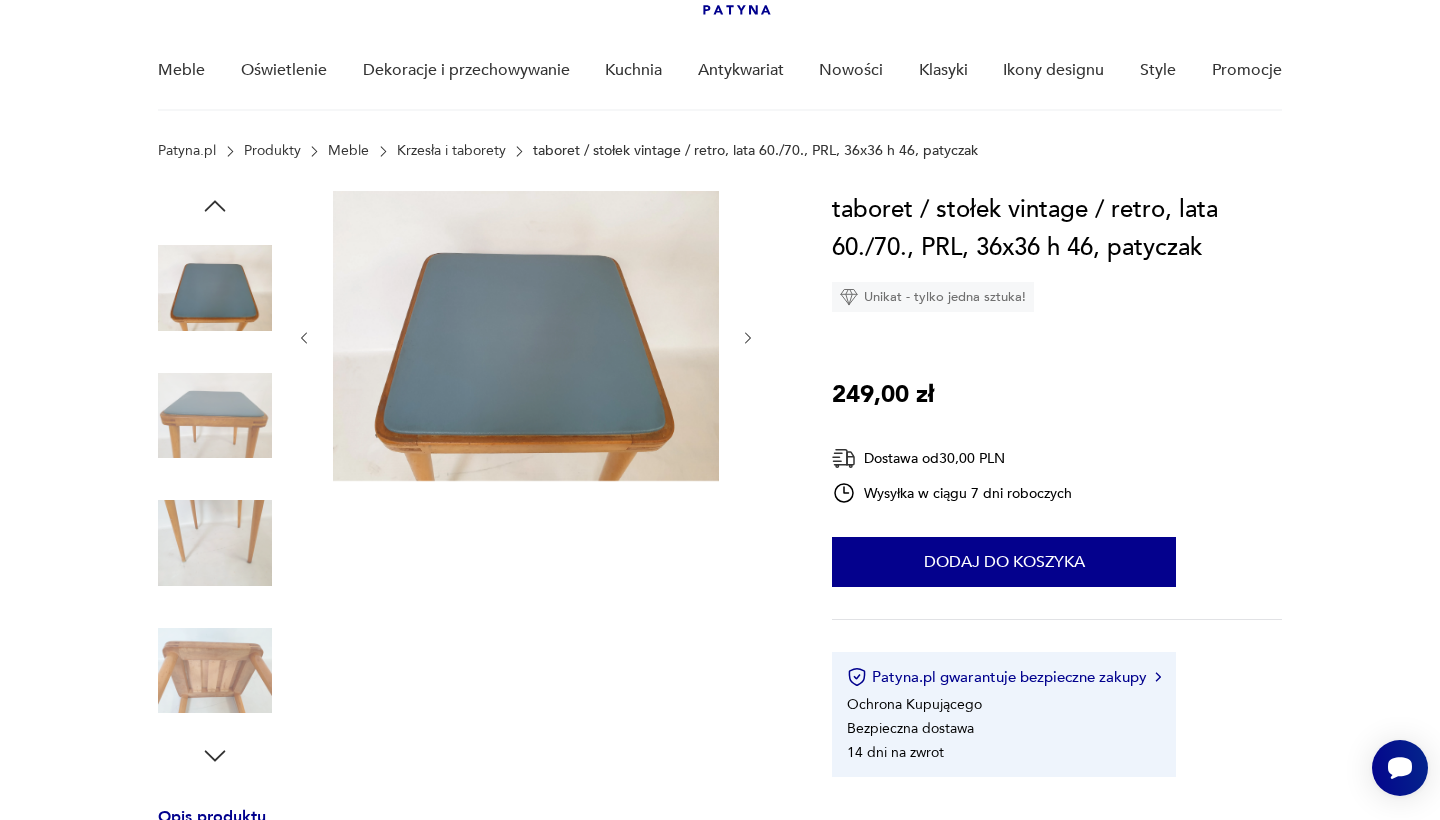 click at bounding box center (215, 288) 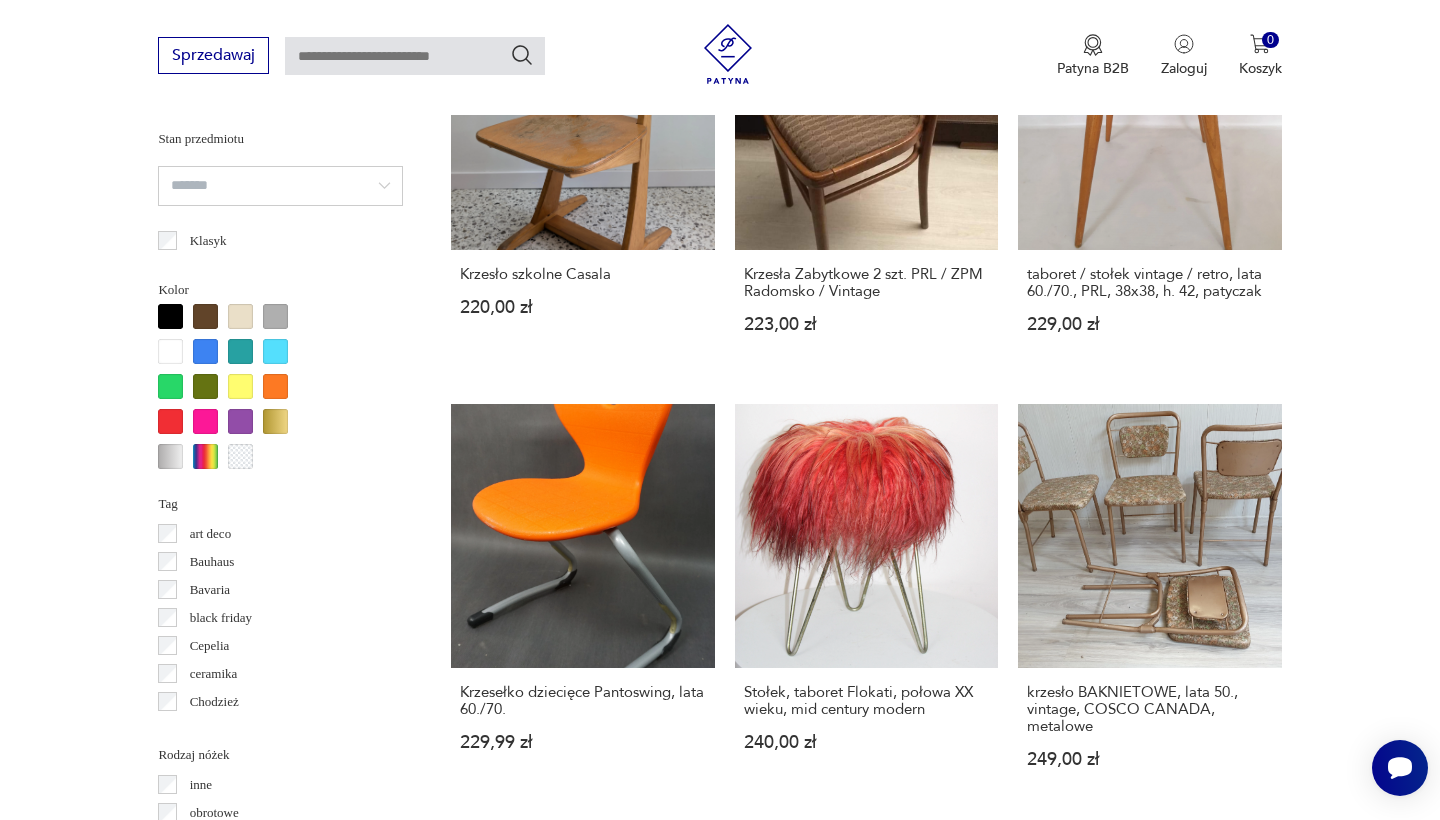 scroll, scrollTop: 1779, scrollLeft: 0, axis: vertical 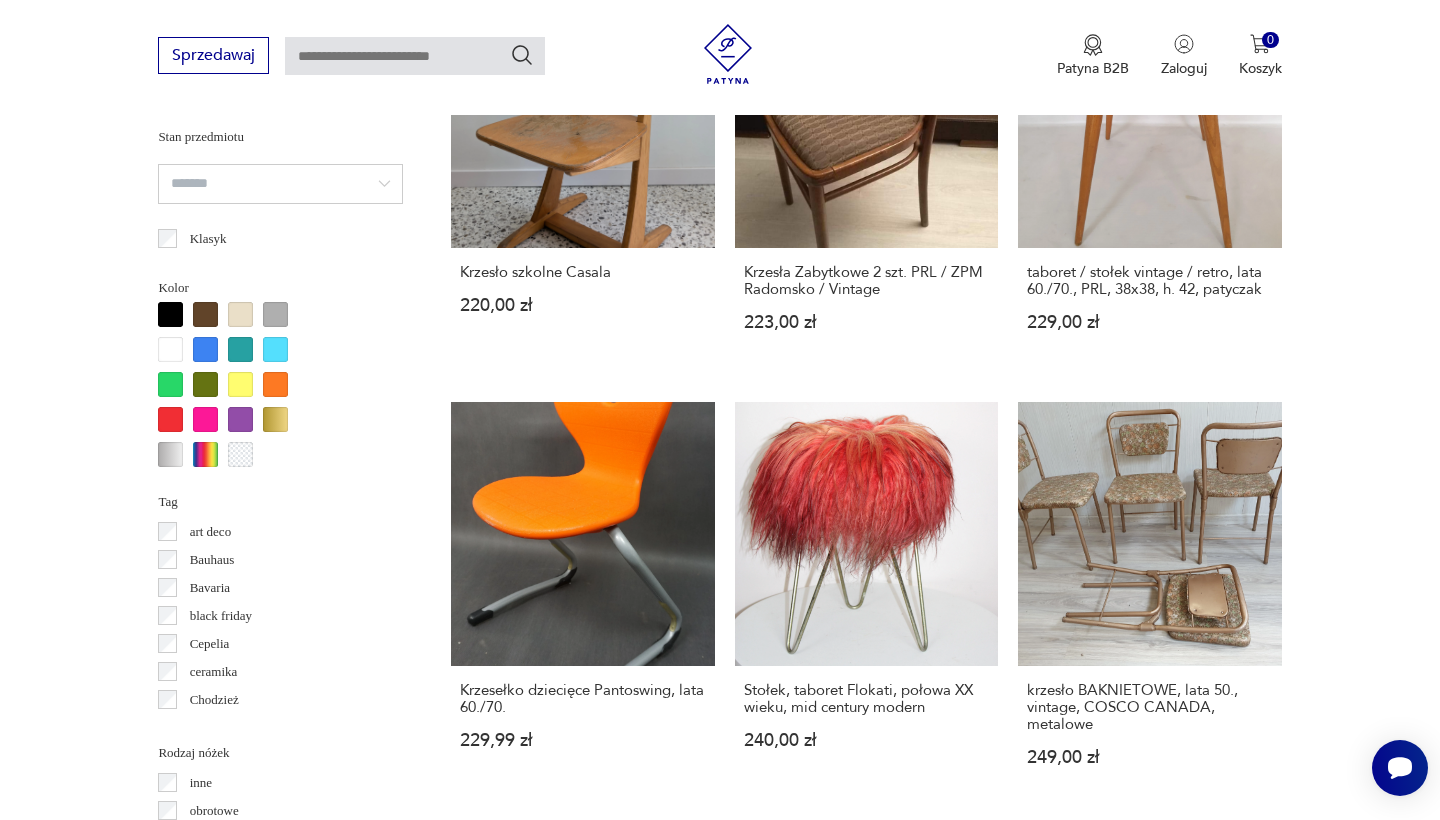 click on "3" at bounding box center [912, 1710] 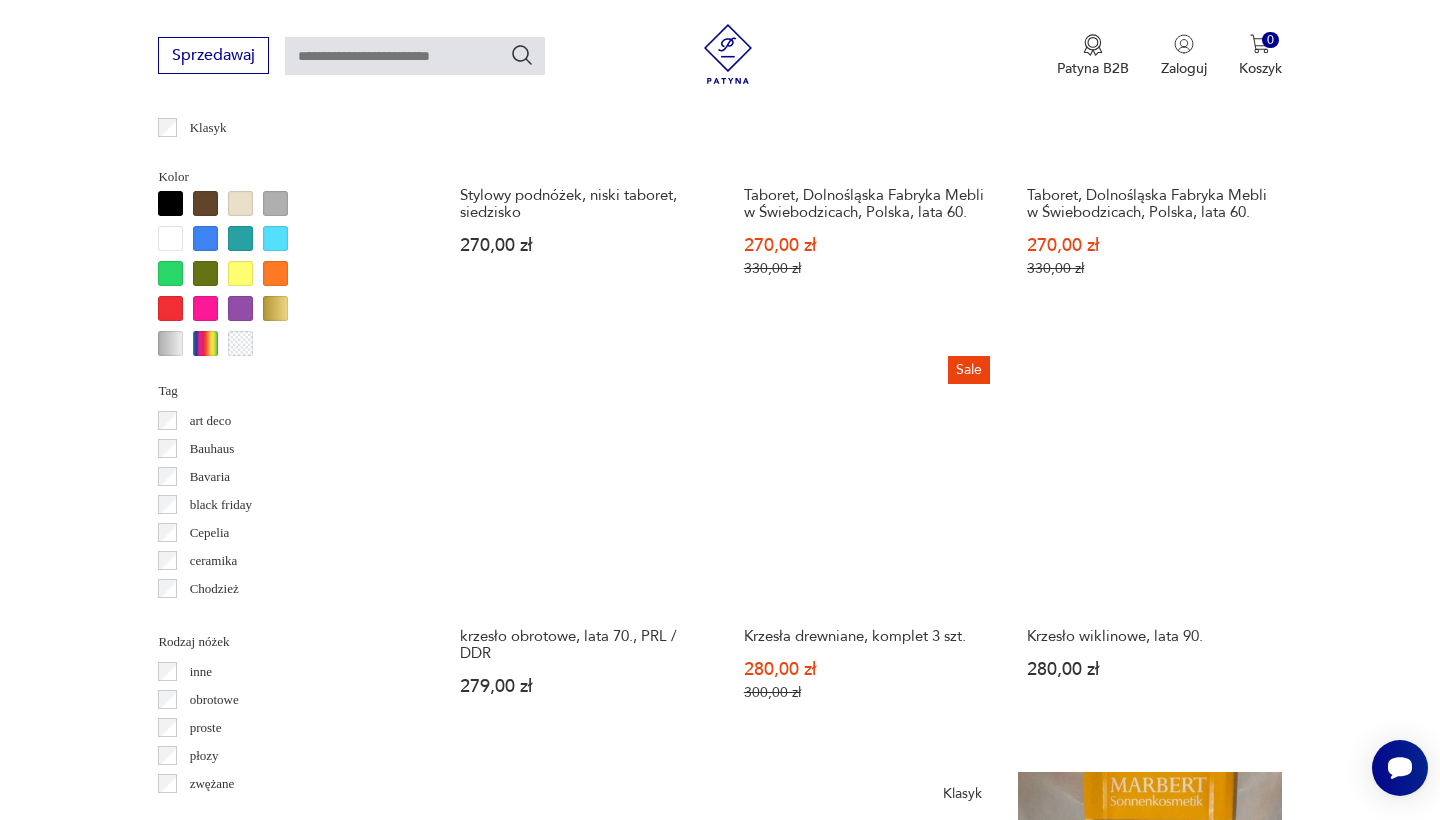 scroll, scrollTop: 1899, scrollLeft: 0, axis: vertical 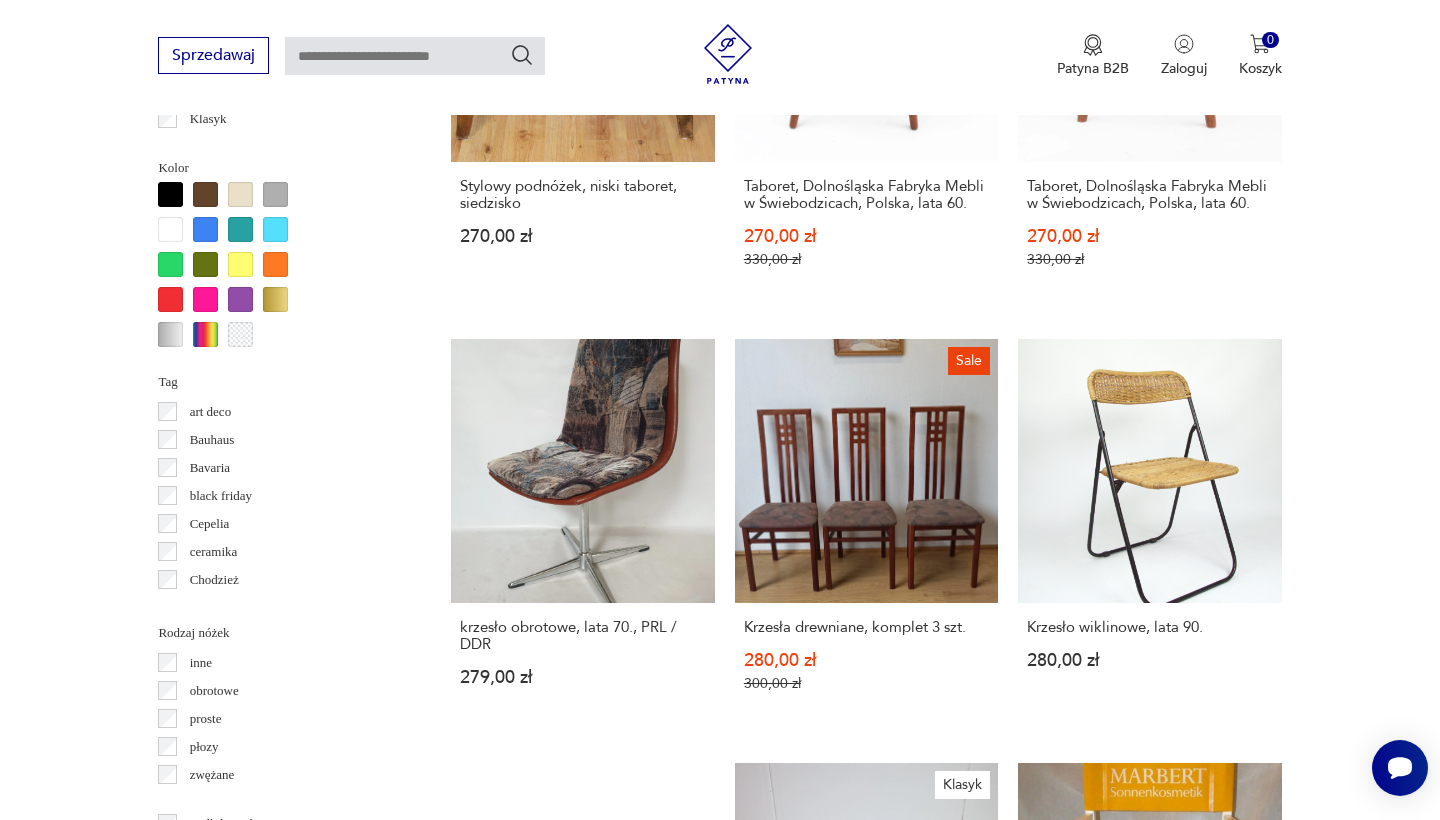 click on "4" at bounding box center [958, 1670] 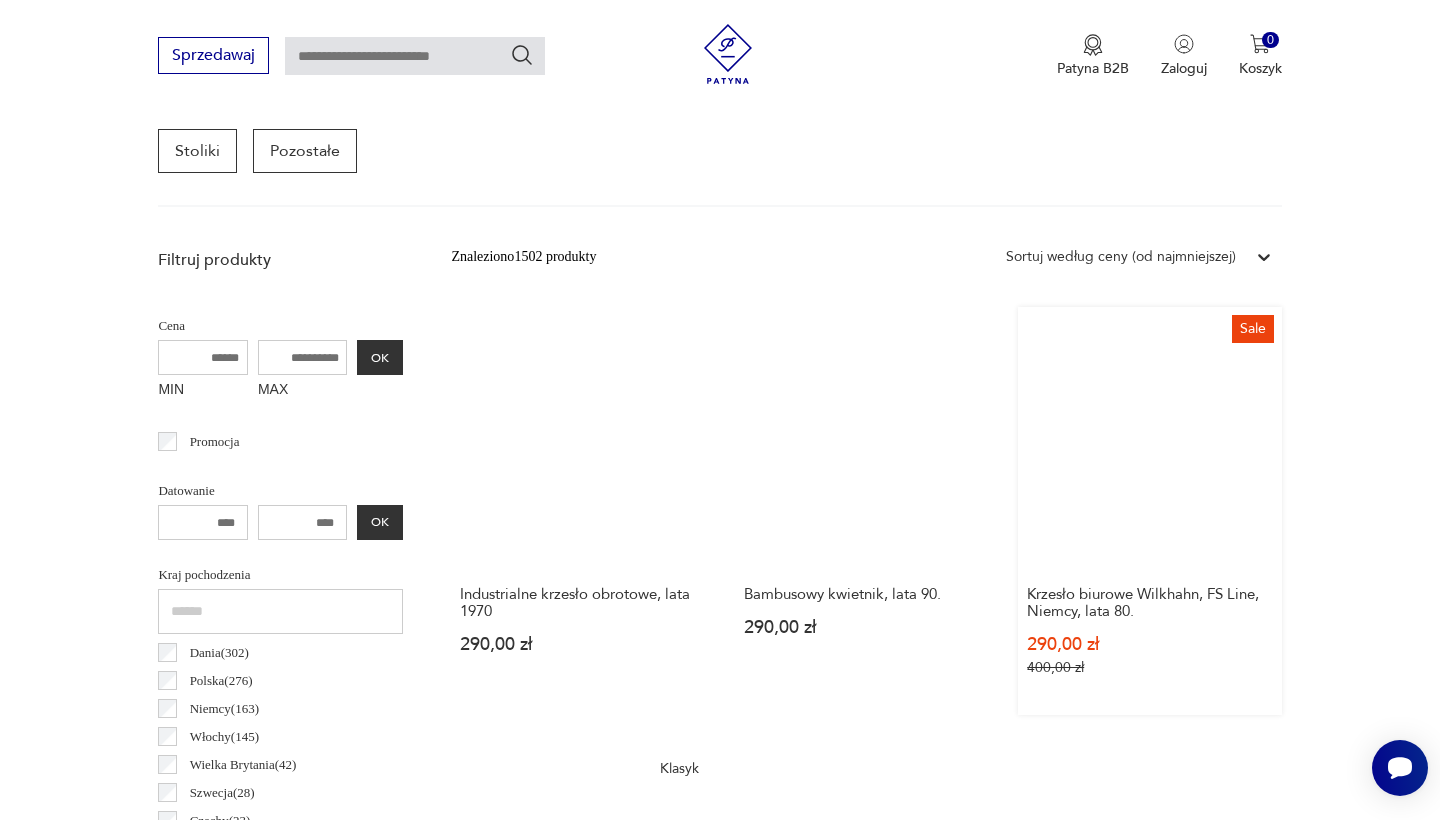 scroll, scrollTop: 599, scrollLeft: 0, axis: vertical 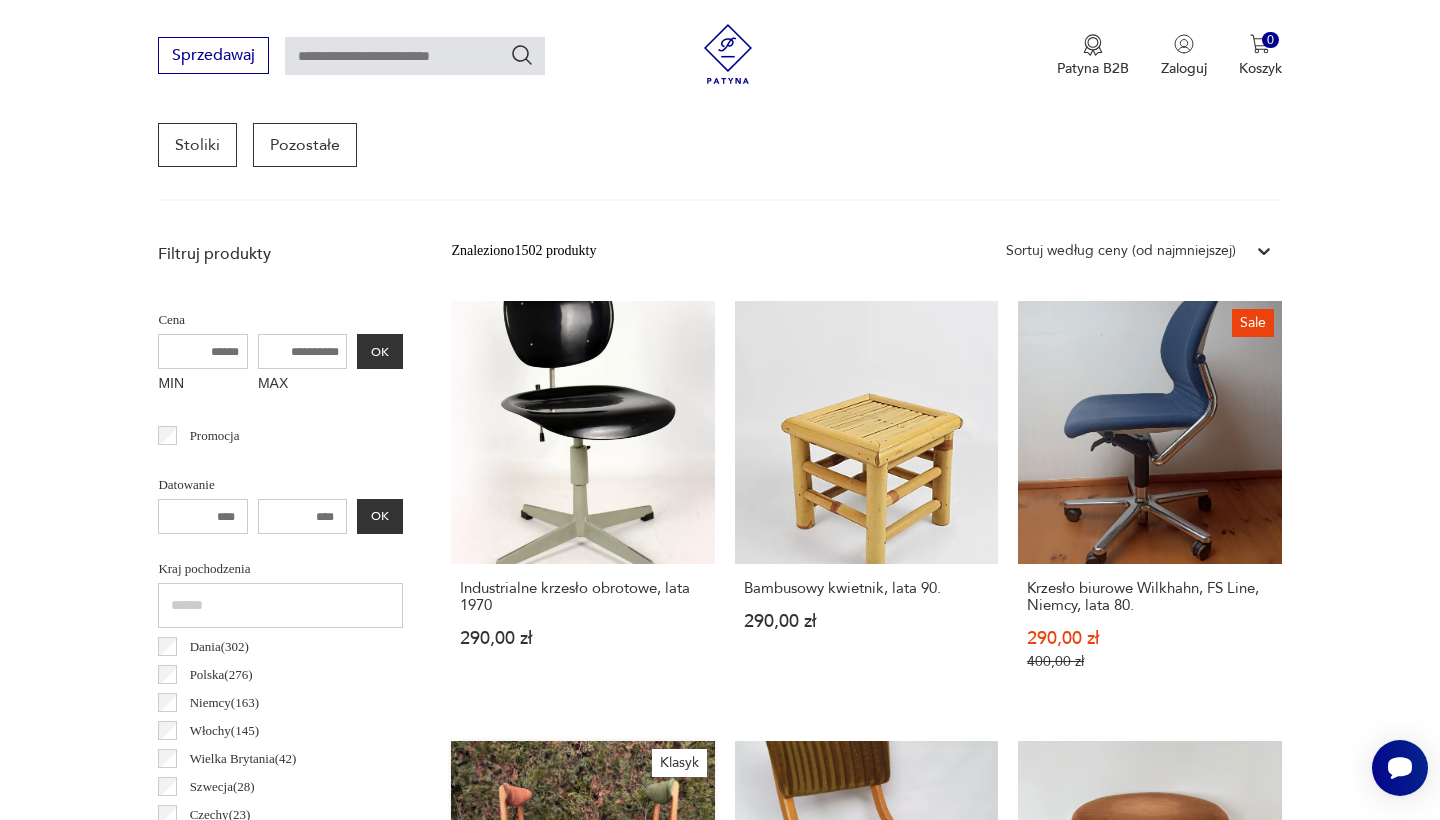 click on "Klasyk Krzesło 200-190, proj. R. T. Hałasa. Polska, lata 60./70., PRL [PRICE]" at bounding box center [582, 942] 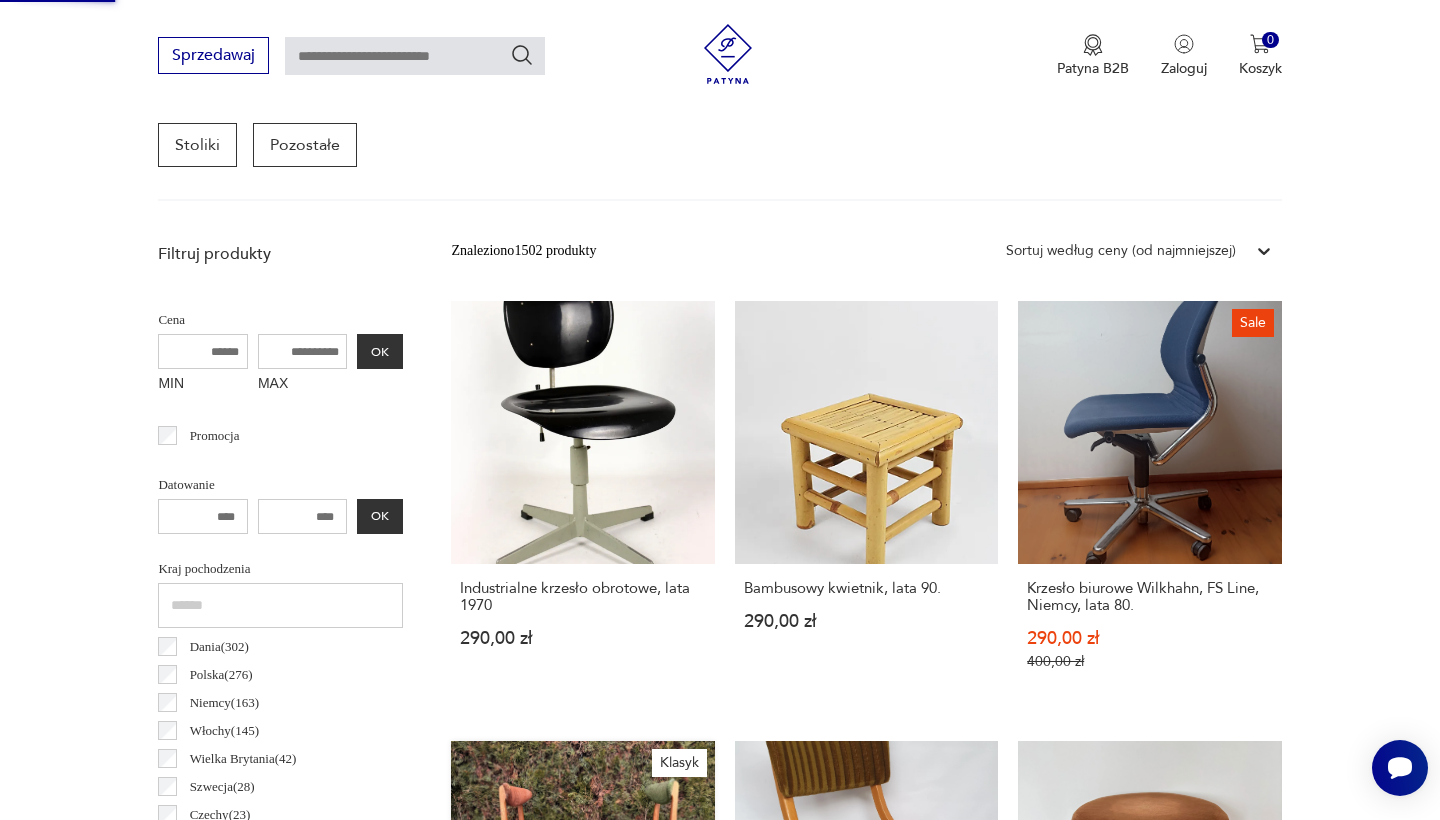 scroll, scrollTop: 241, scrollLeft: 0, axis: vertical 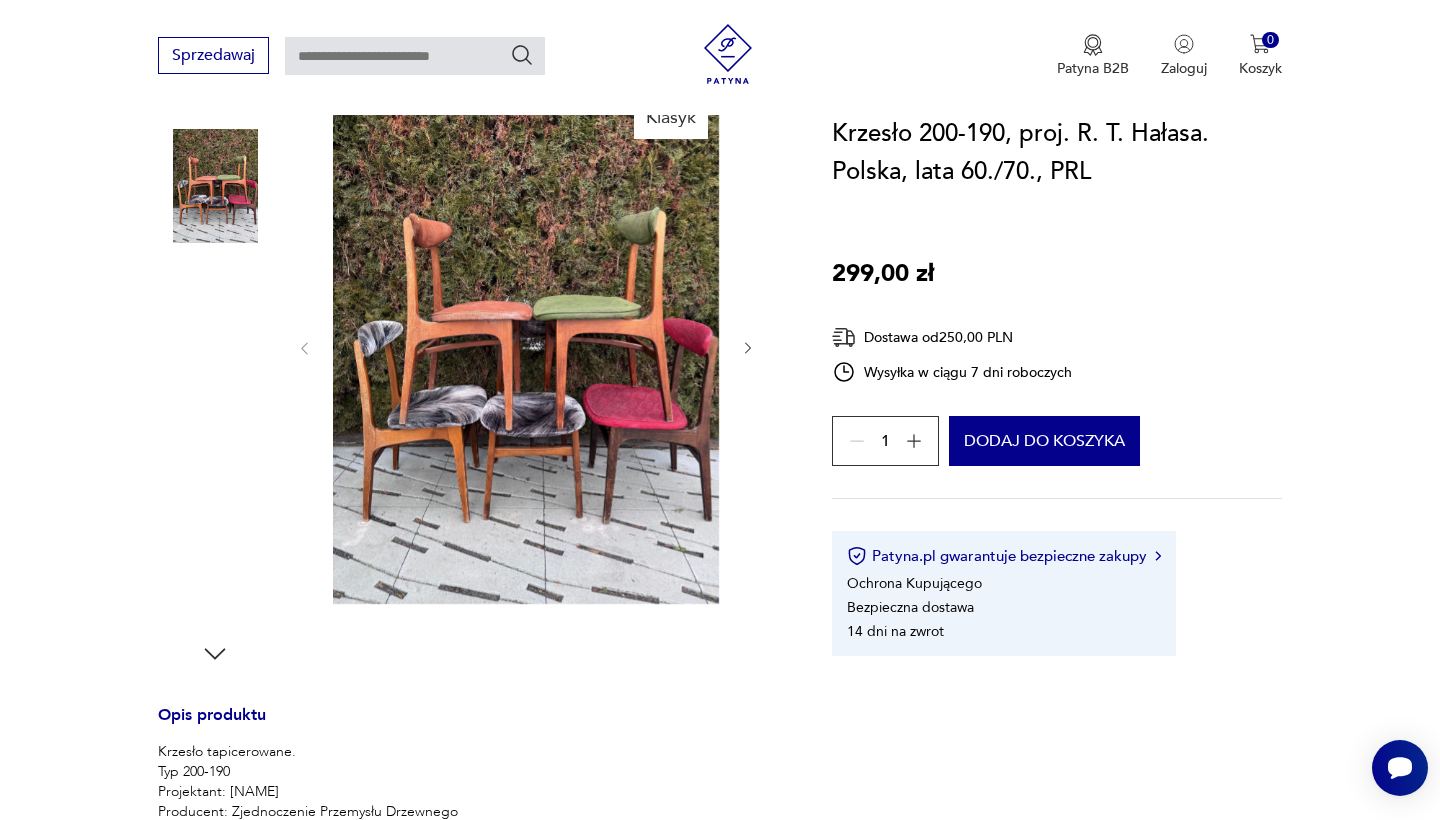 click at bounding box center (215, 314) 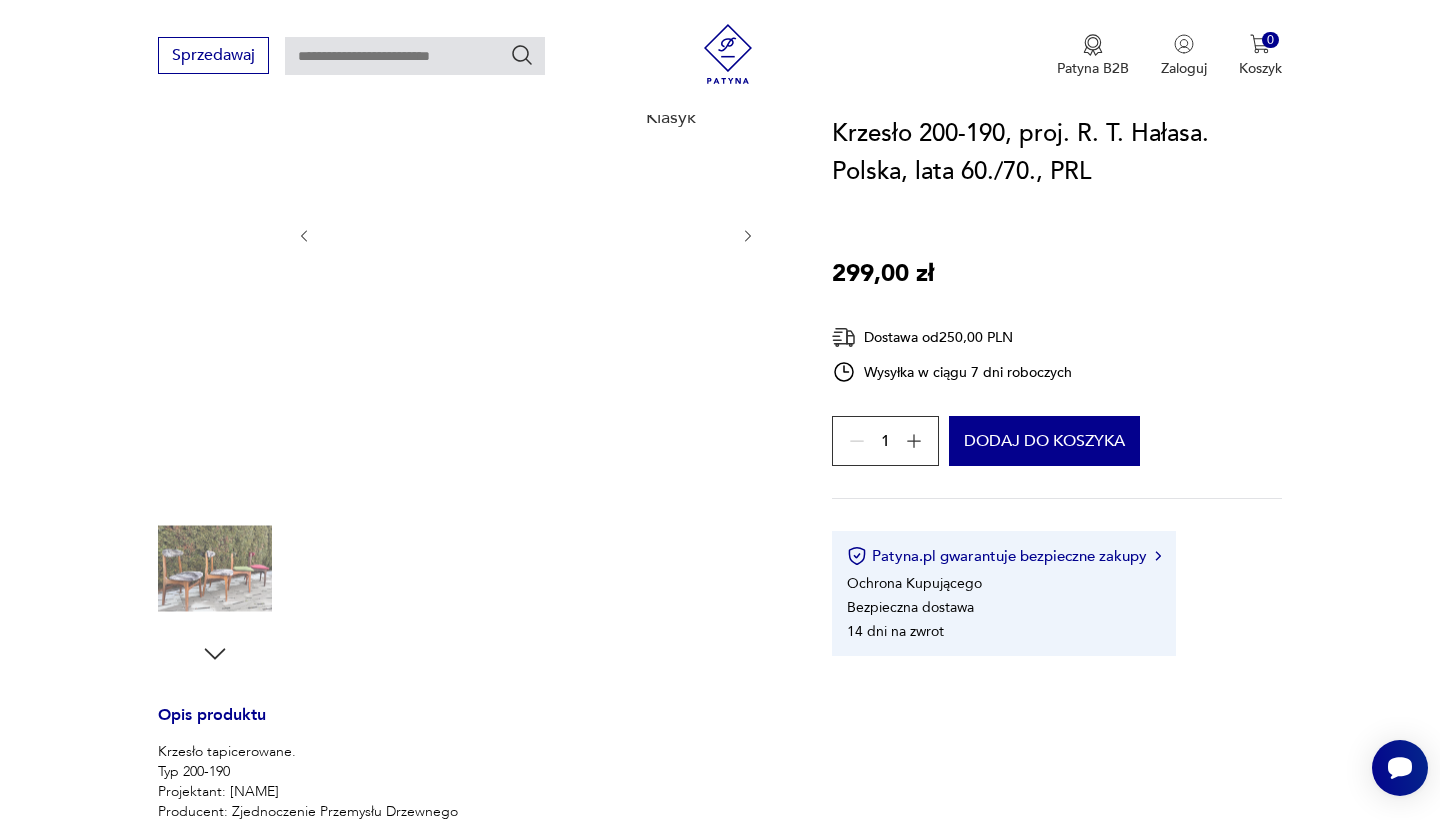 click at bounding box center (215, 441) 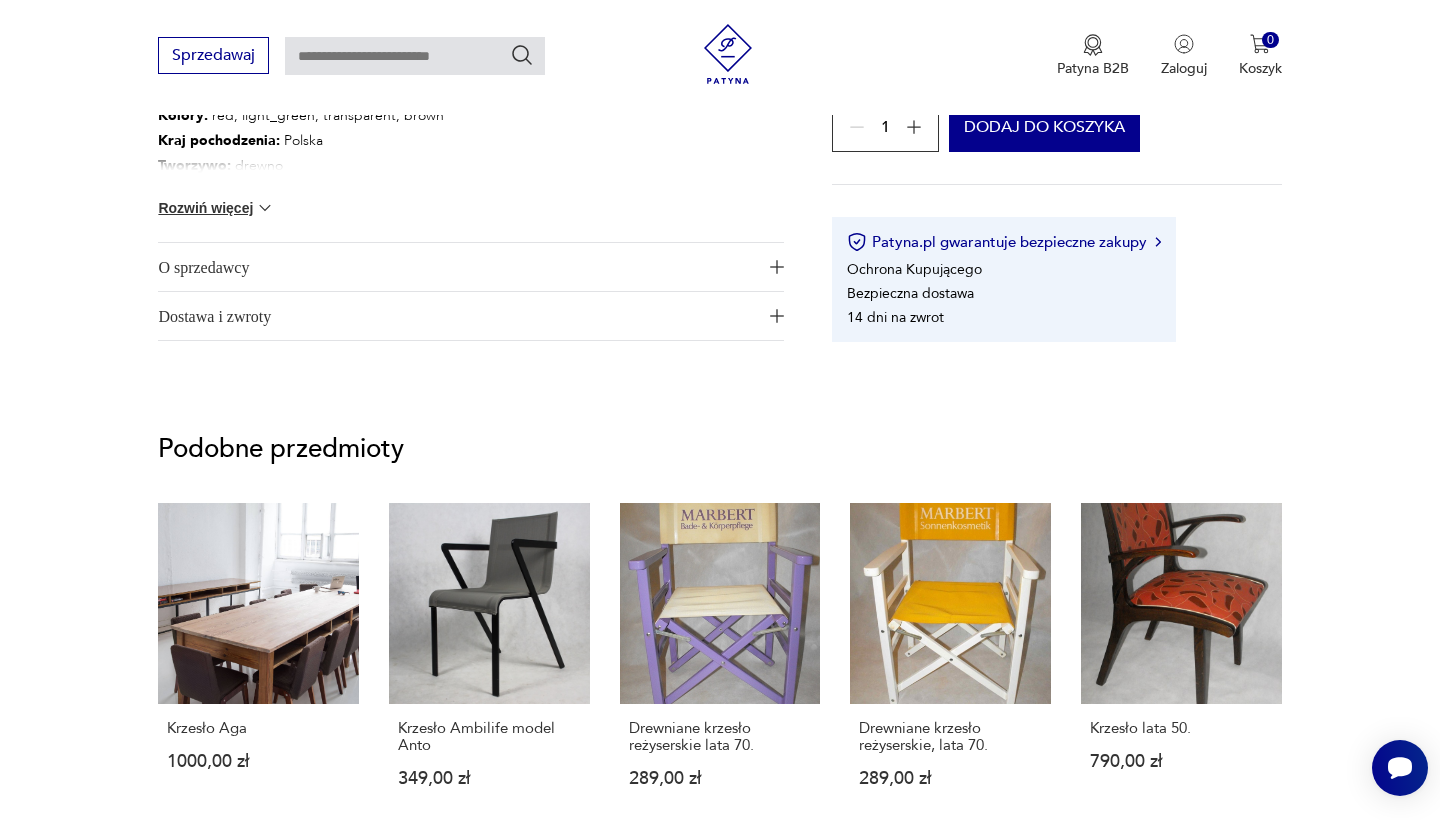 scroll, scrollTop: 1081, scrollLeft: 0, axis: vertical 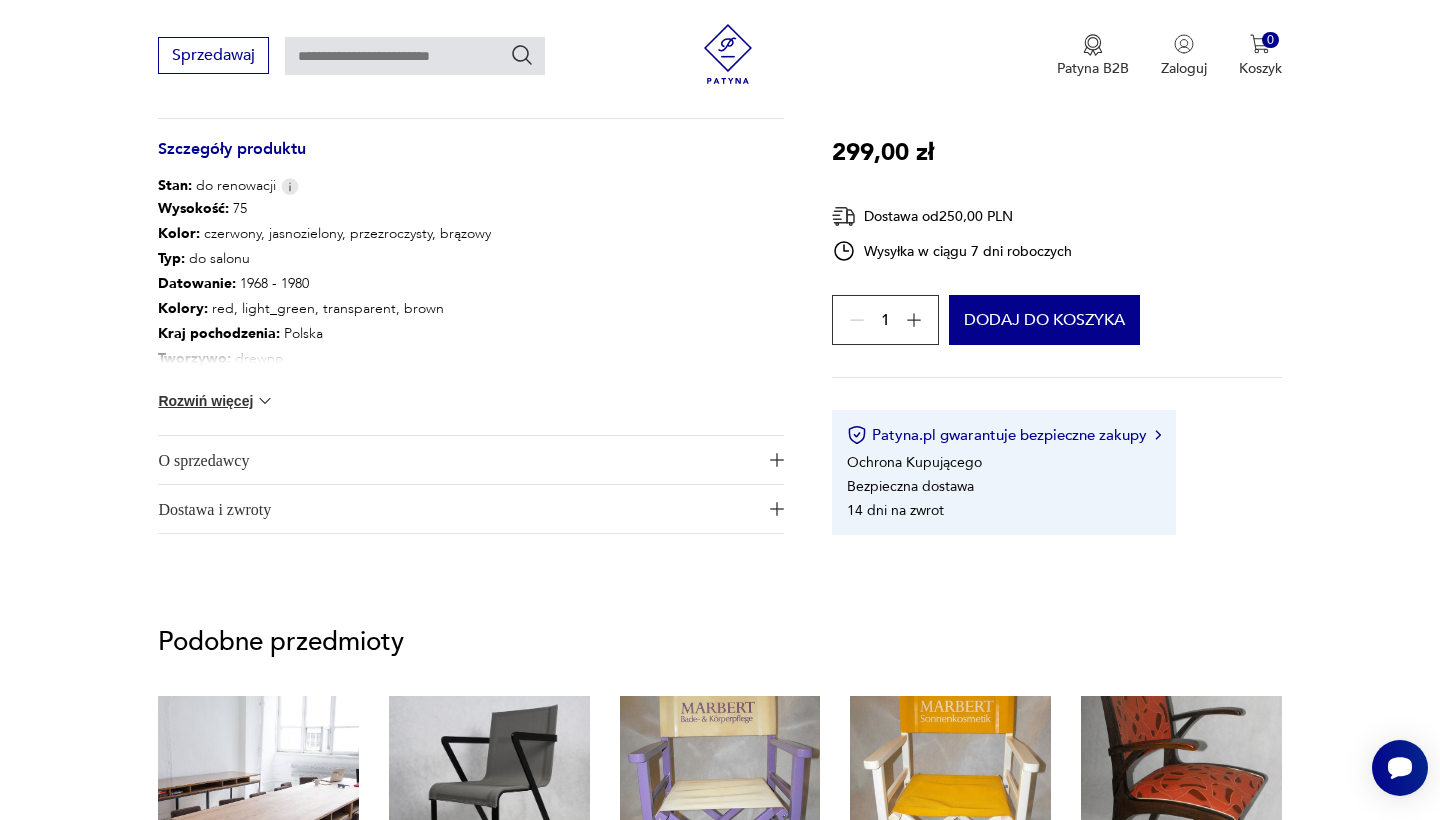 click on "Rozwiń więcej" at bounding box center (216, 401) 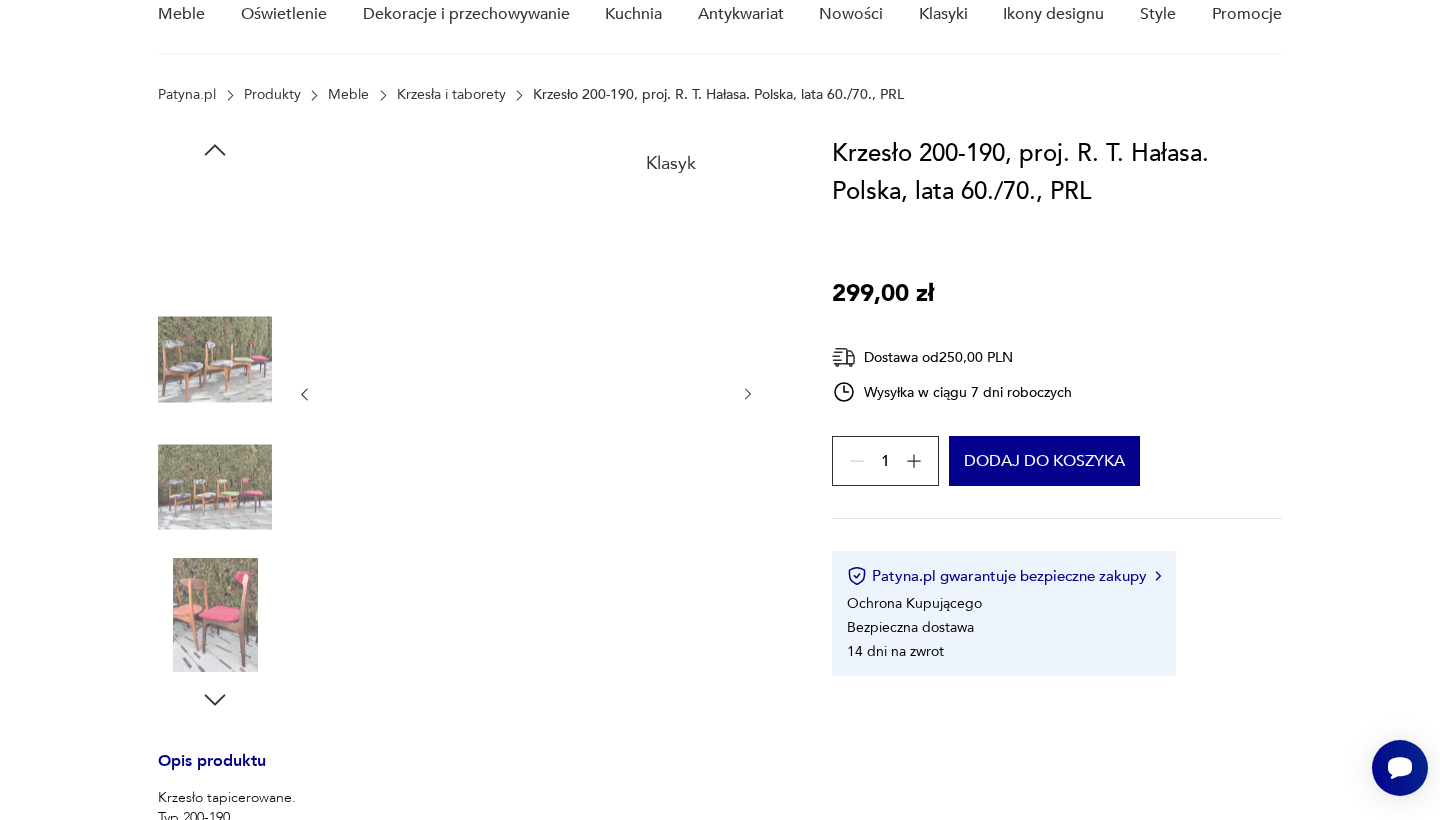 scroll, scrollTop: 86, scrollLeft: 0, axis: vertical 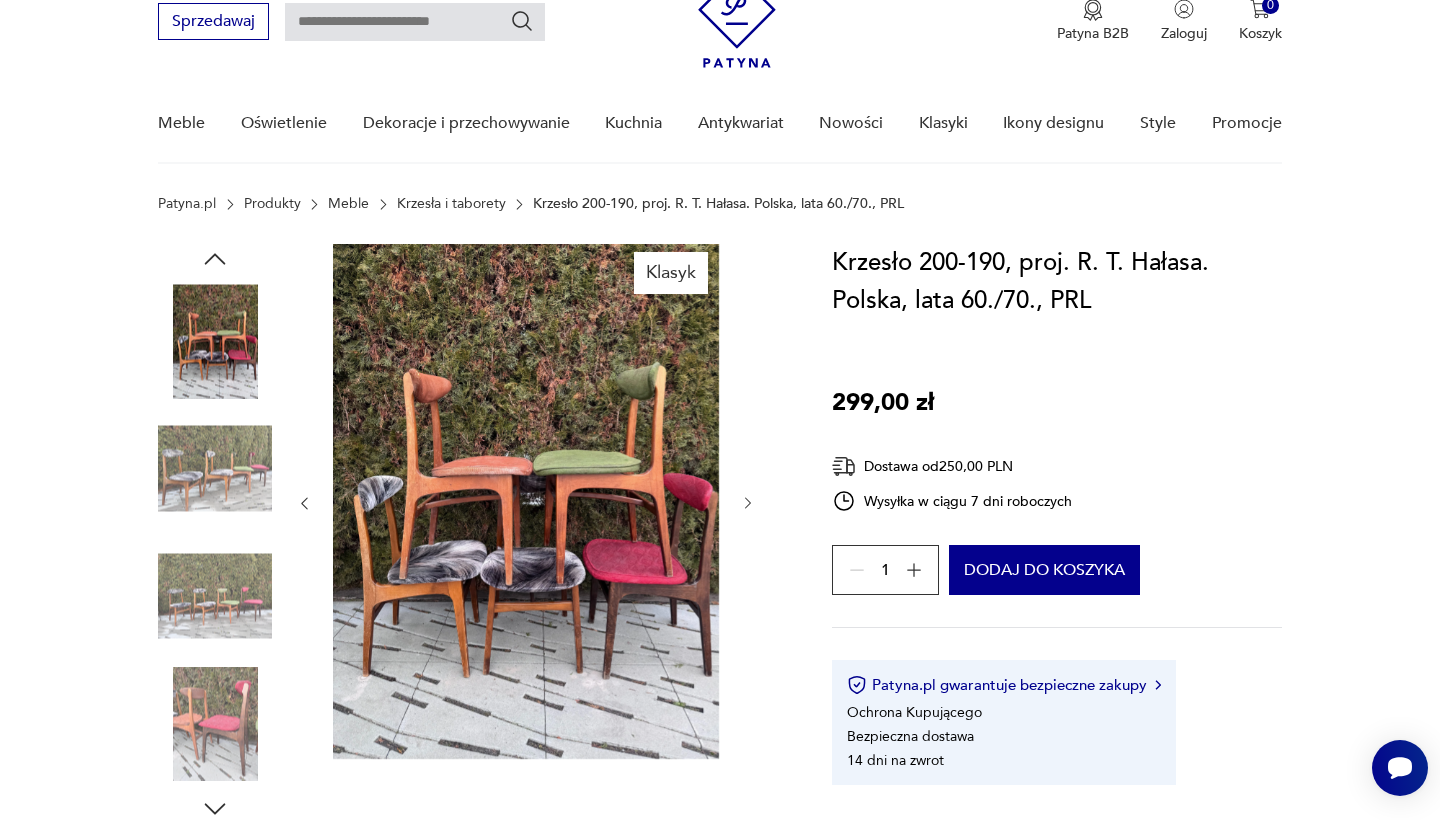 click at bounding box center [526, 503] 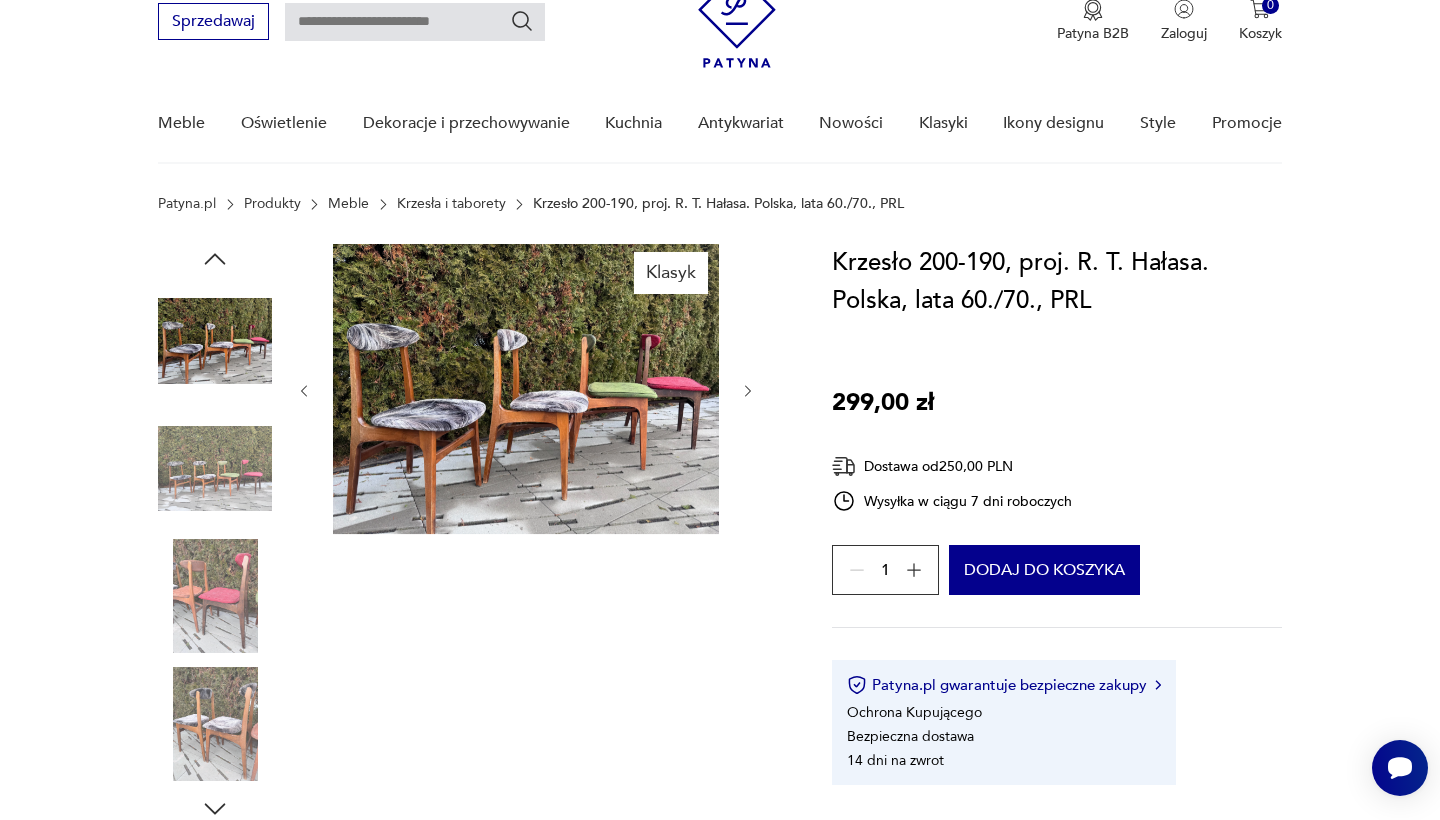 click at bounding box center (526, 391) 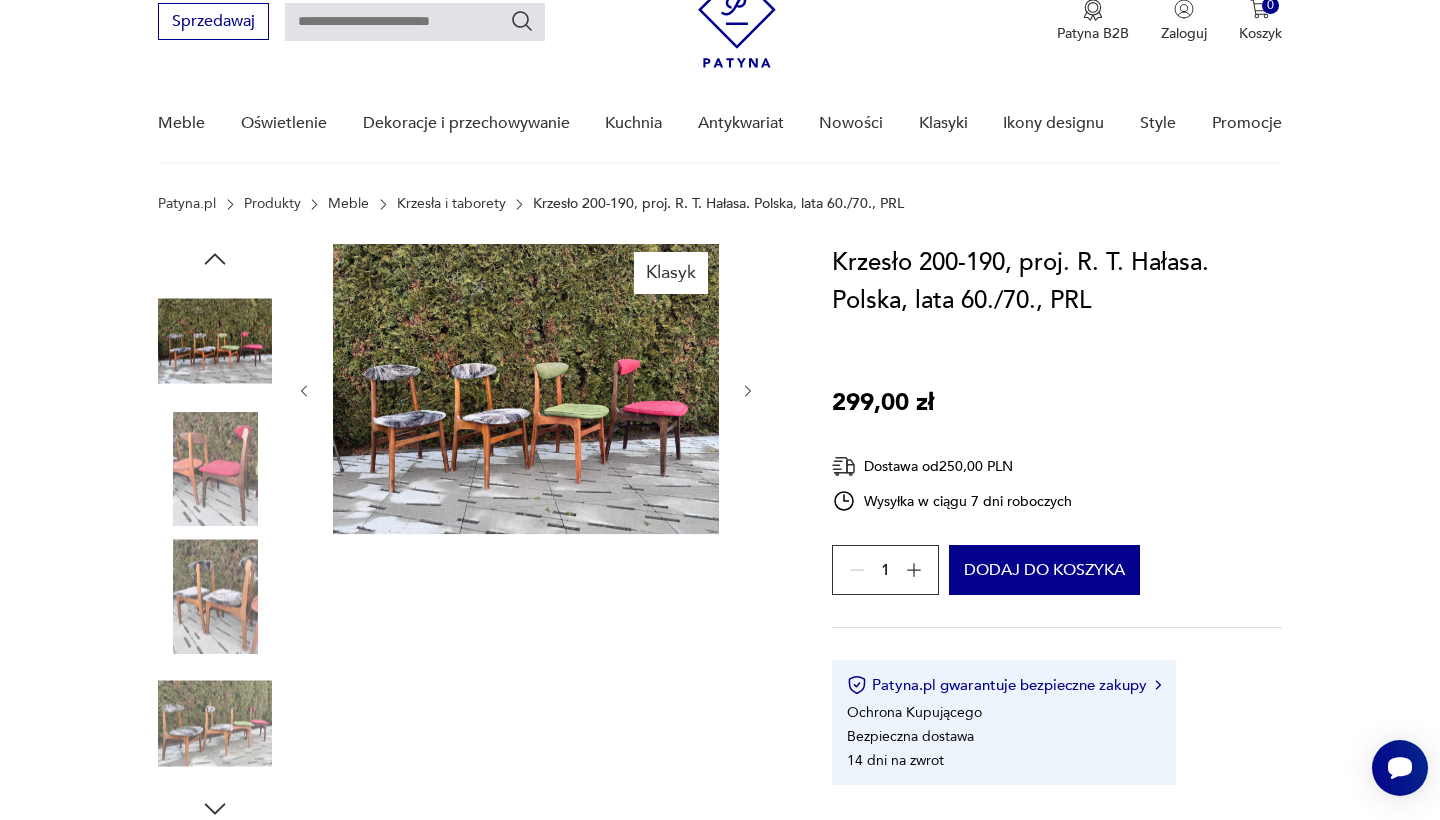 click at bounding box center [215, 469] 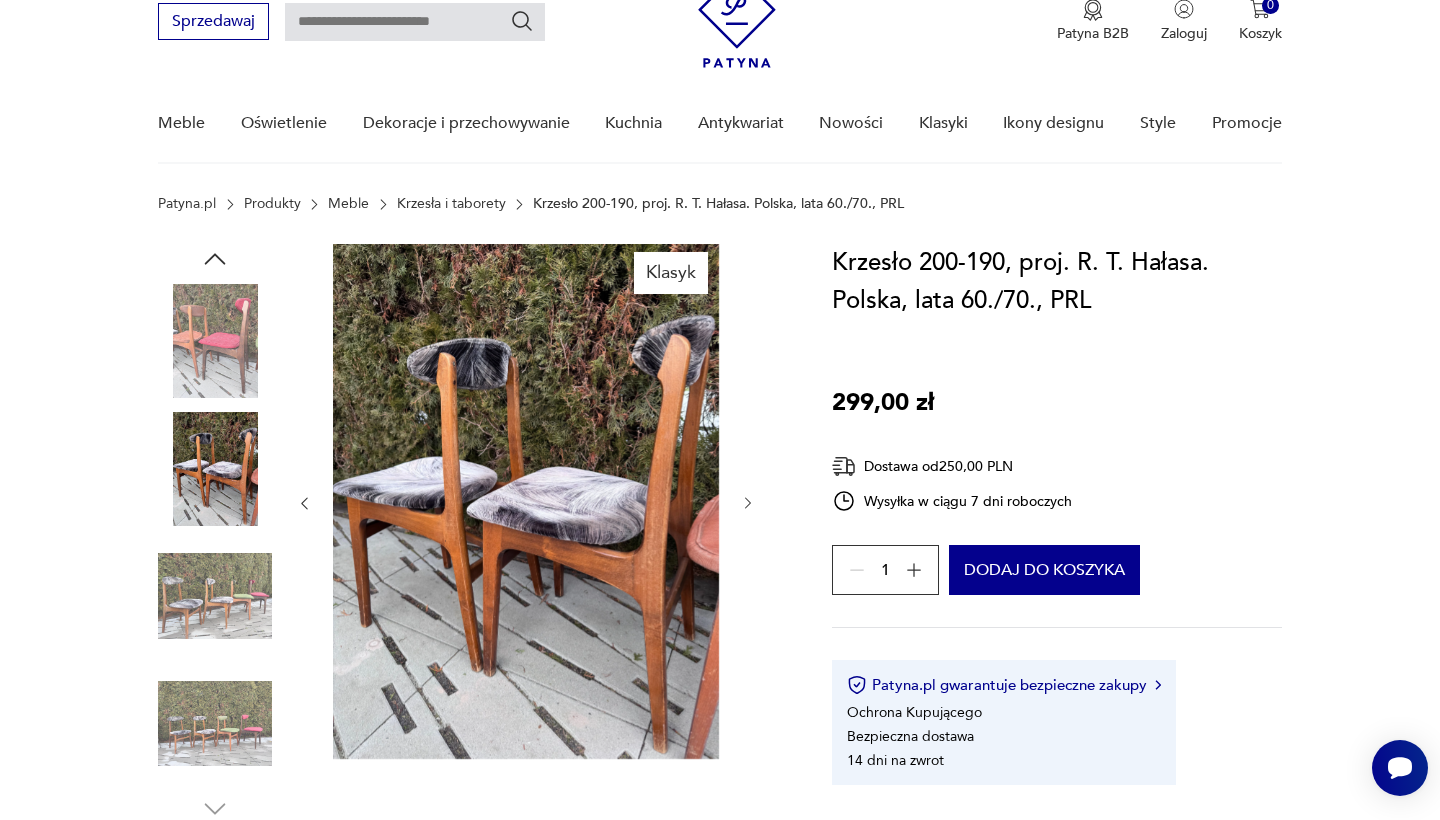 click at bounding box center (215, 596) 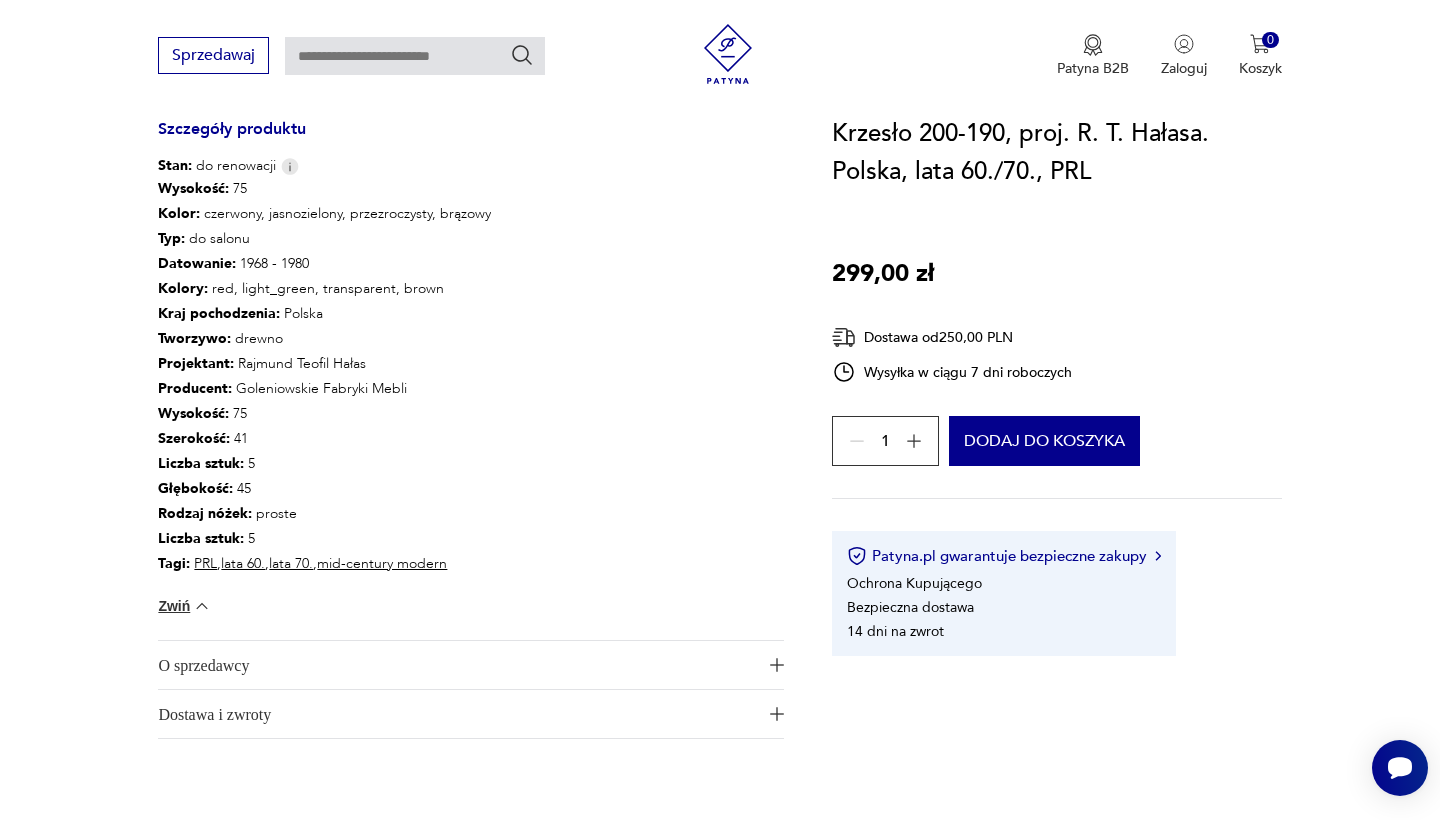 scroll, scrollTop: 1097, scrollLeft: 0, axis: vertical 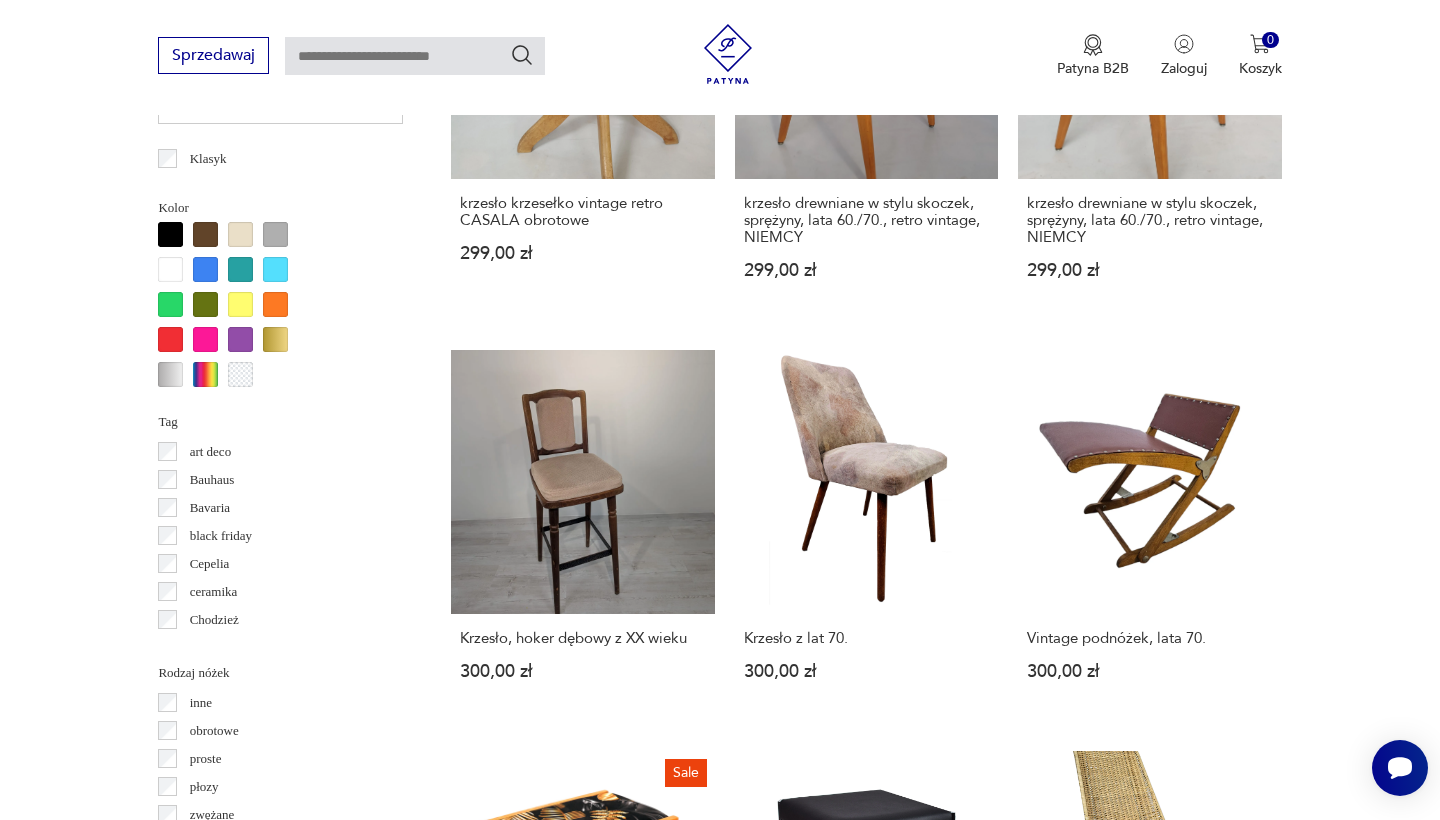 click on "5" at bounding box center [1004, 1664] 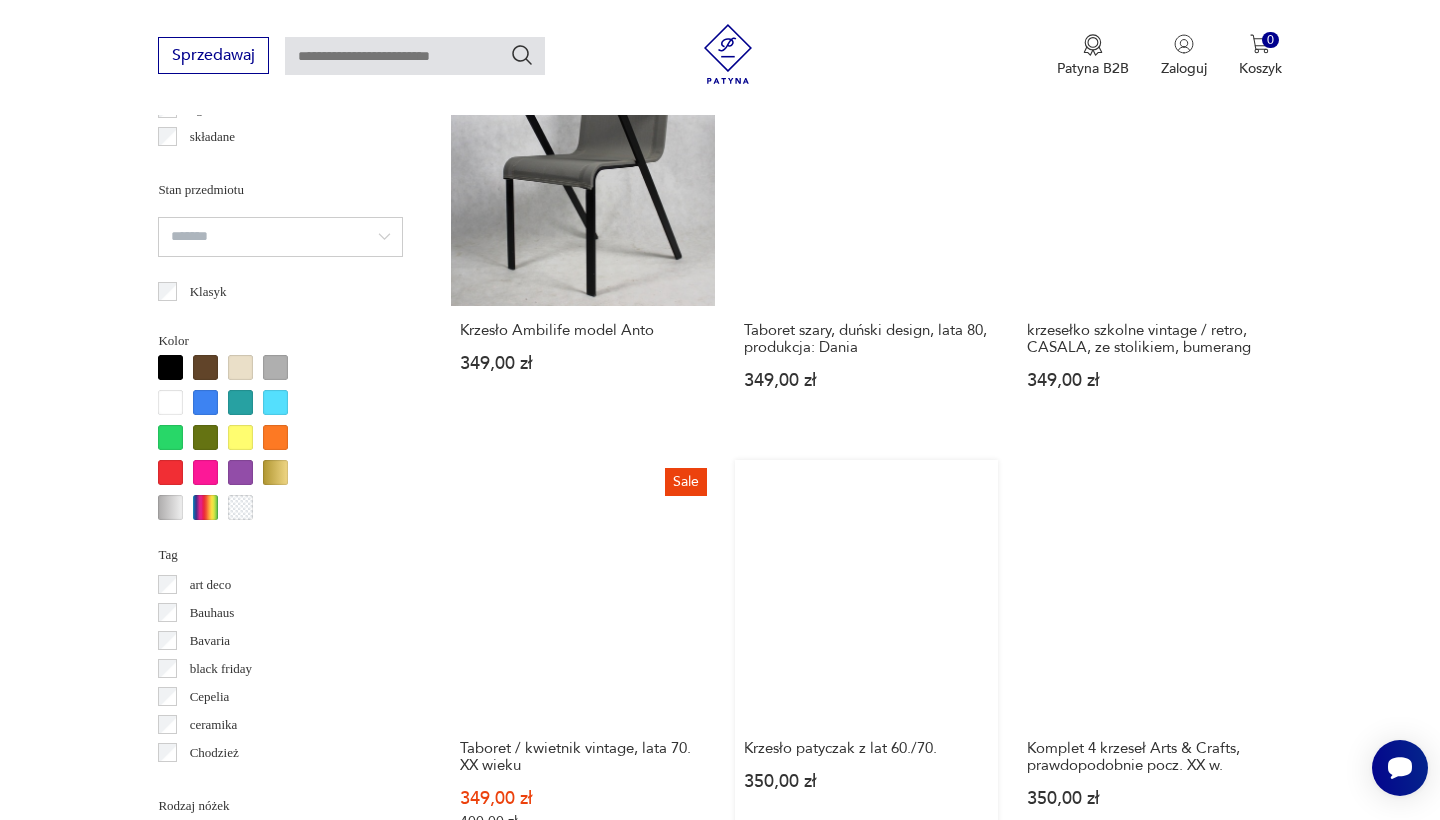 scroll, scrollTop: 1999, scrollLeft: 0, axis: vertical 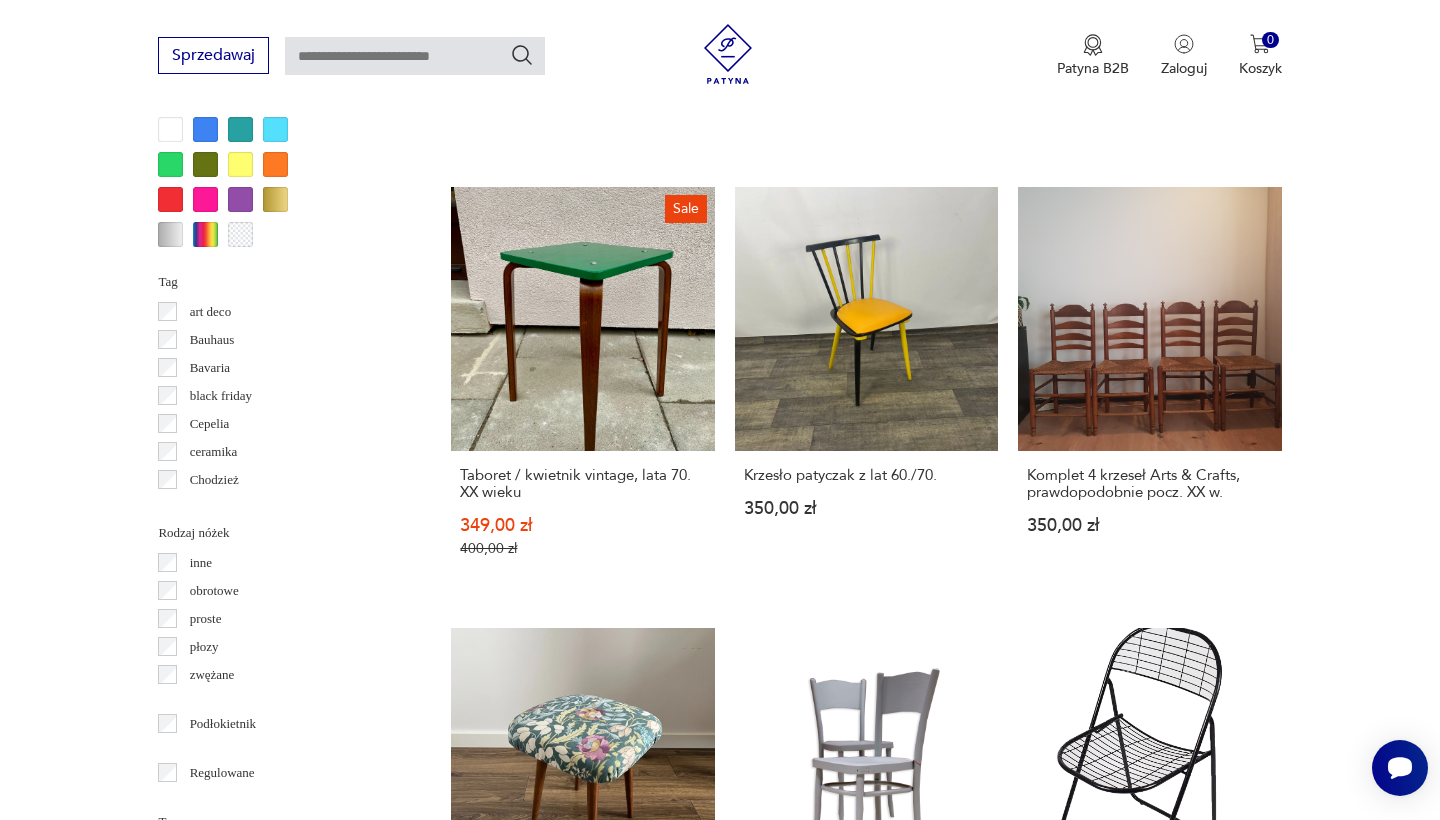 click on "6" at bounding box center [1050, 1518] 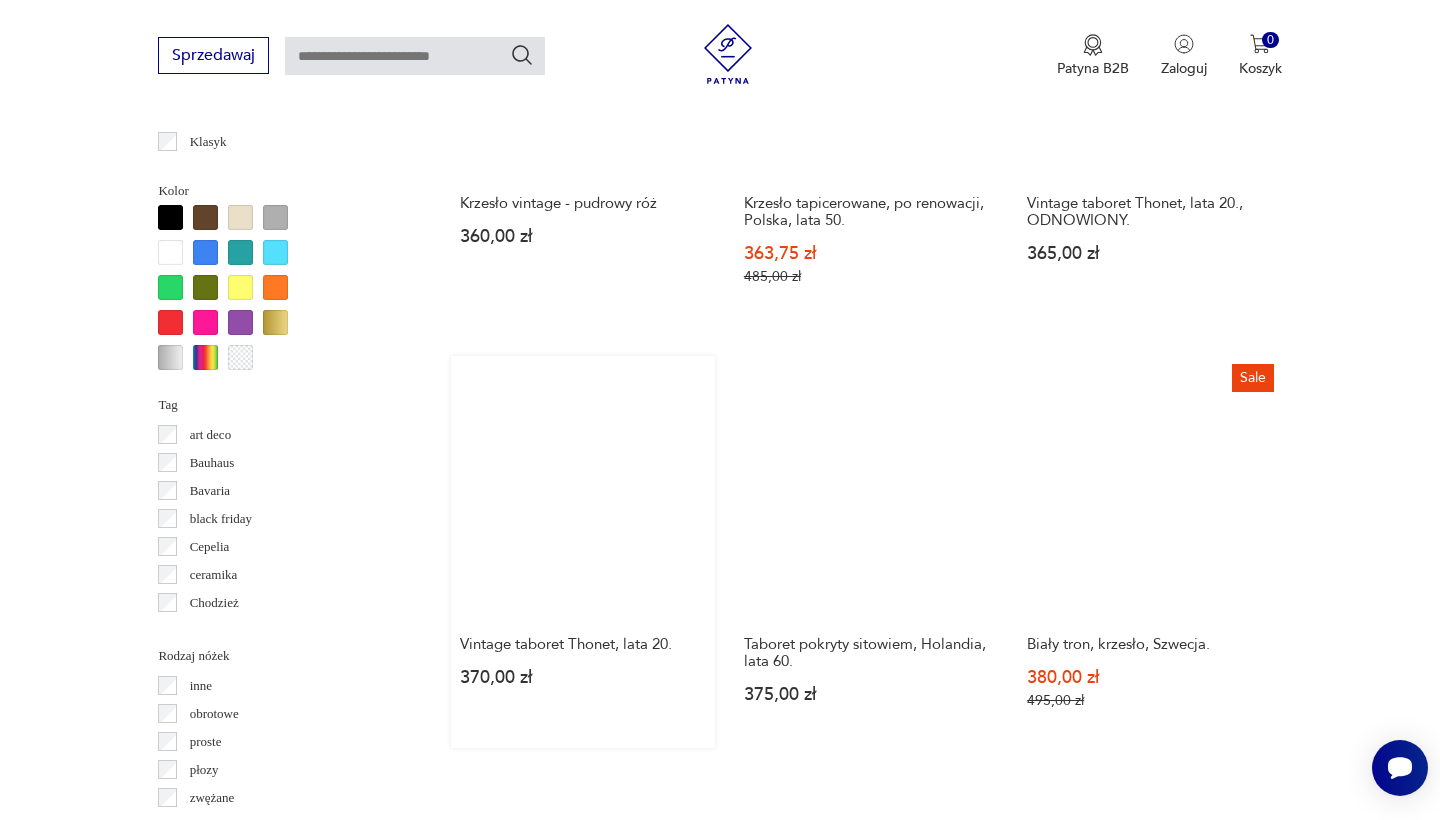 scroll, scrollTop: 1877, scrollLeft: 0, axis: vertical 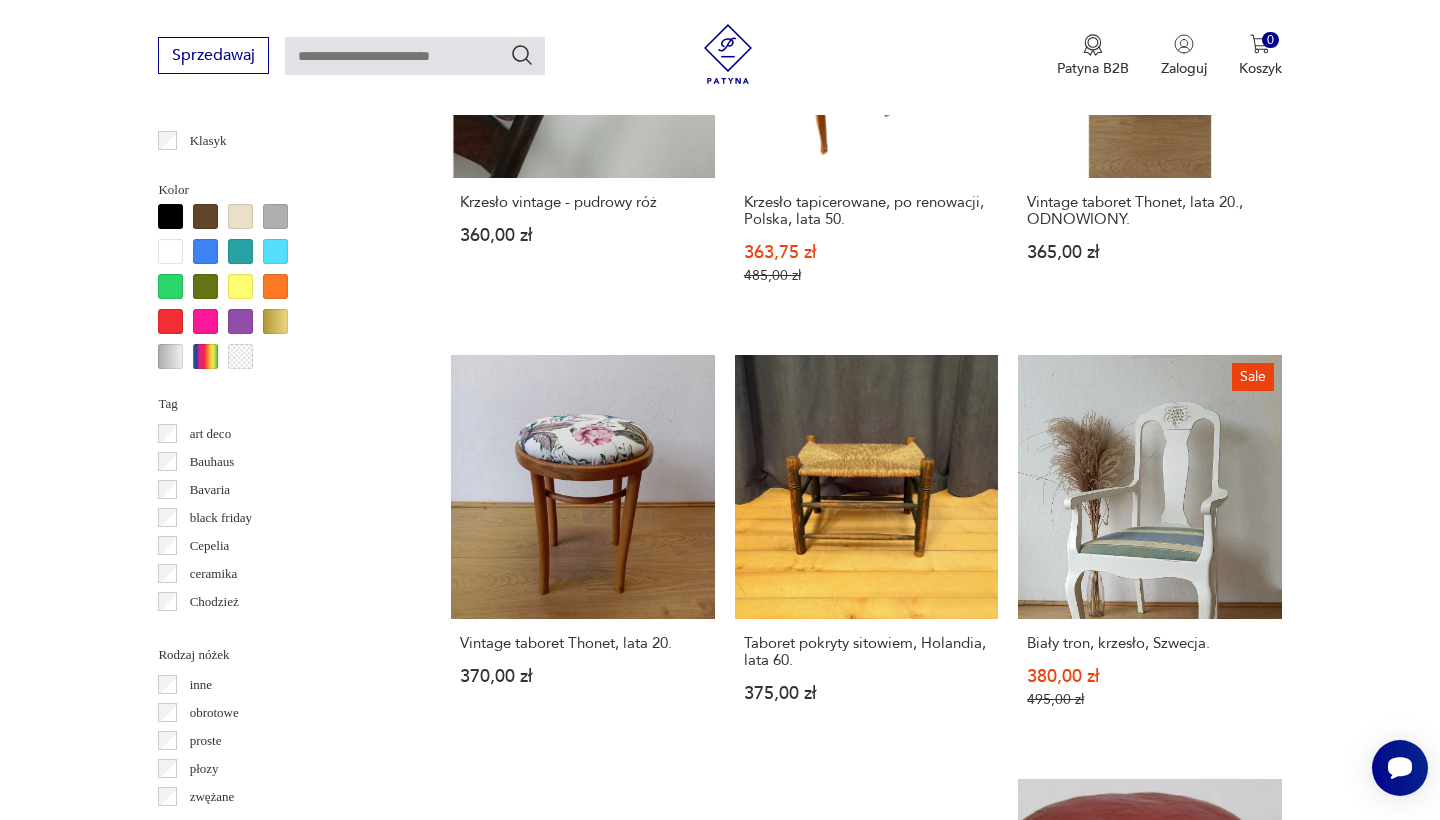 click on "2" at bounding box center (882, 1669) 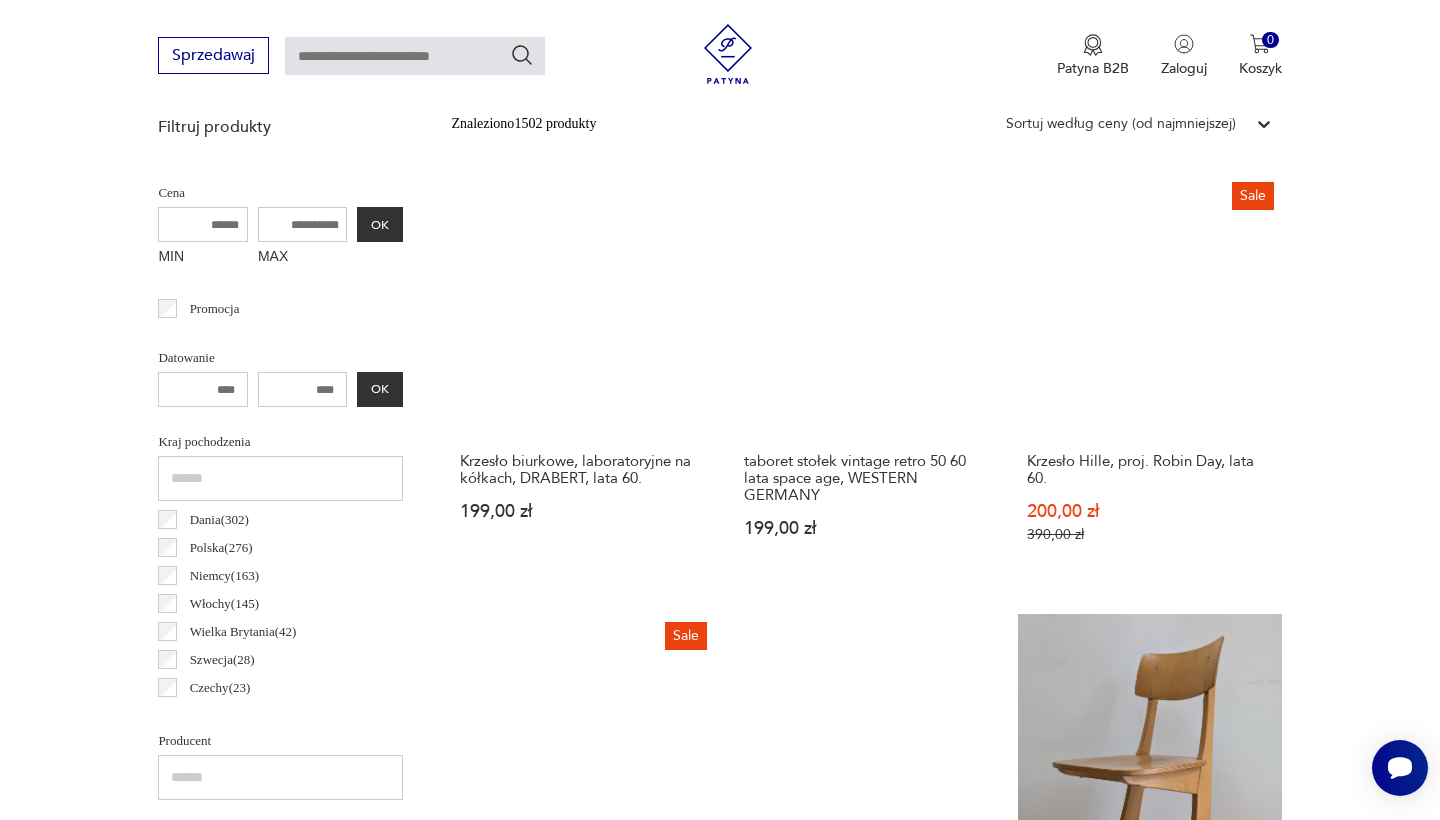 scroll, scrollTop: 1172, scrollLeft: 0, axis: vertical 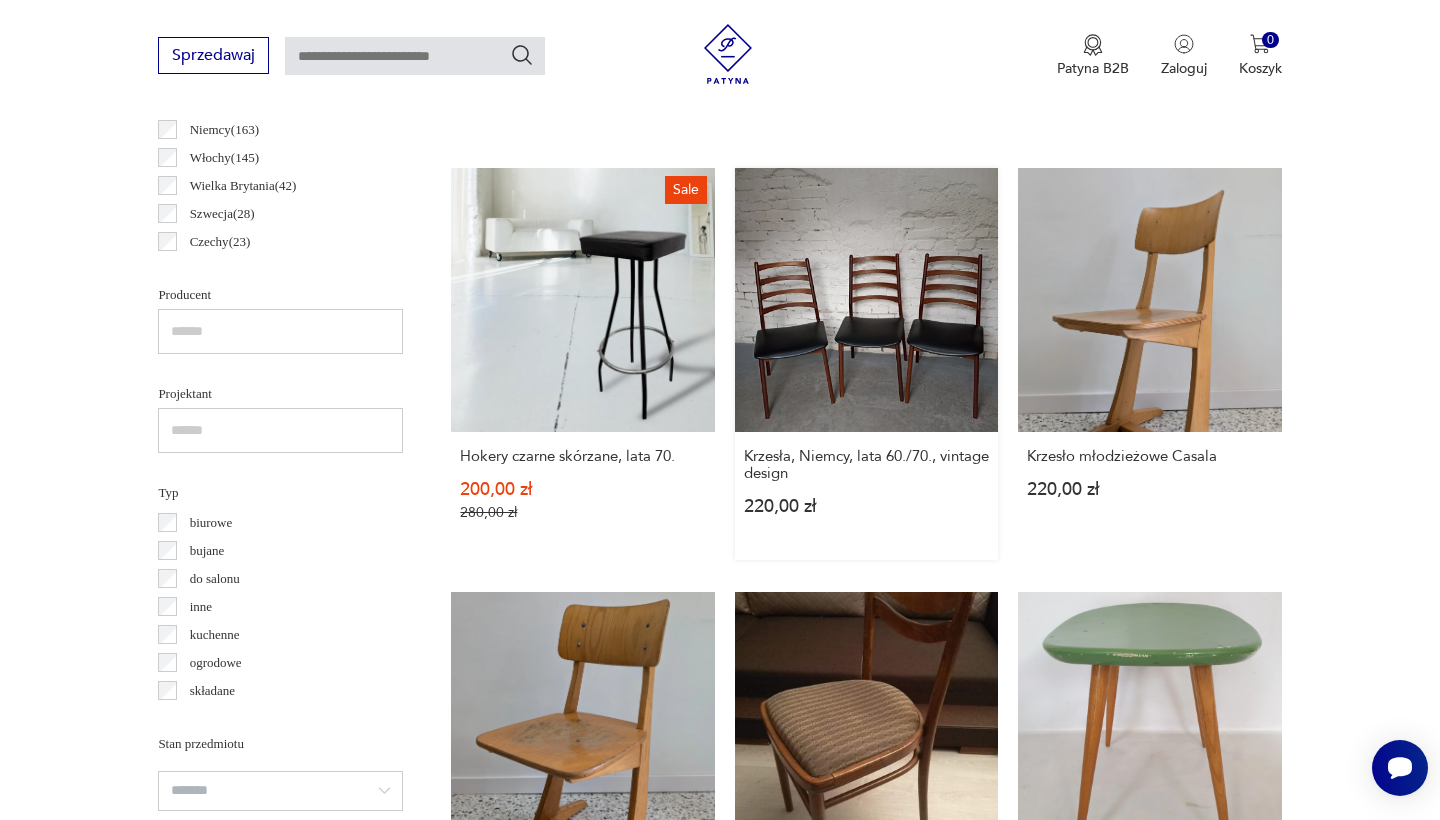 click on "Krzesła, Niemcy, lata 60./70., vintage design [PRICE]" at bounding box center [866, 363] 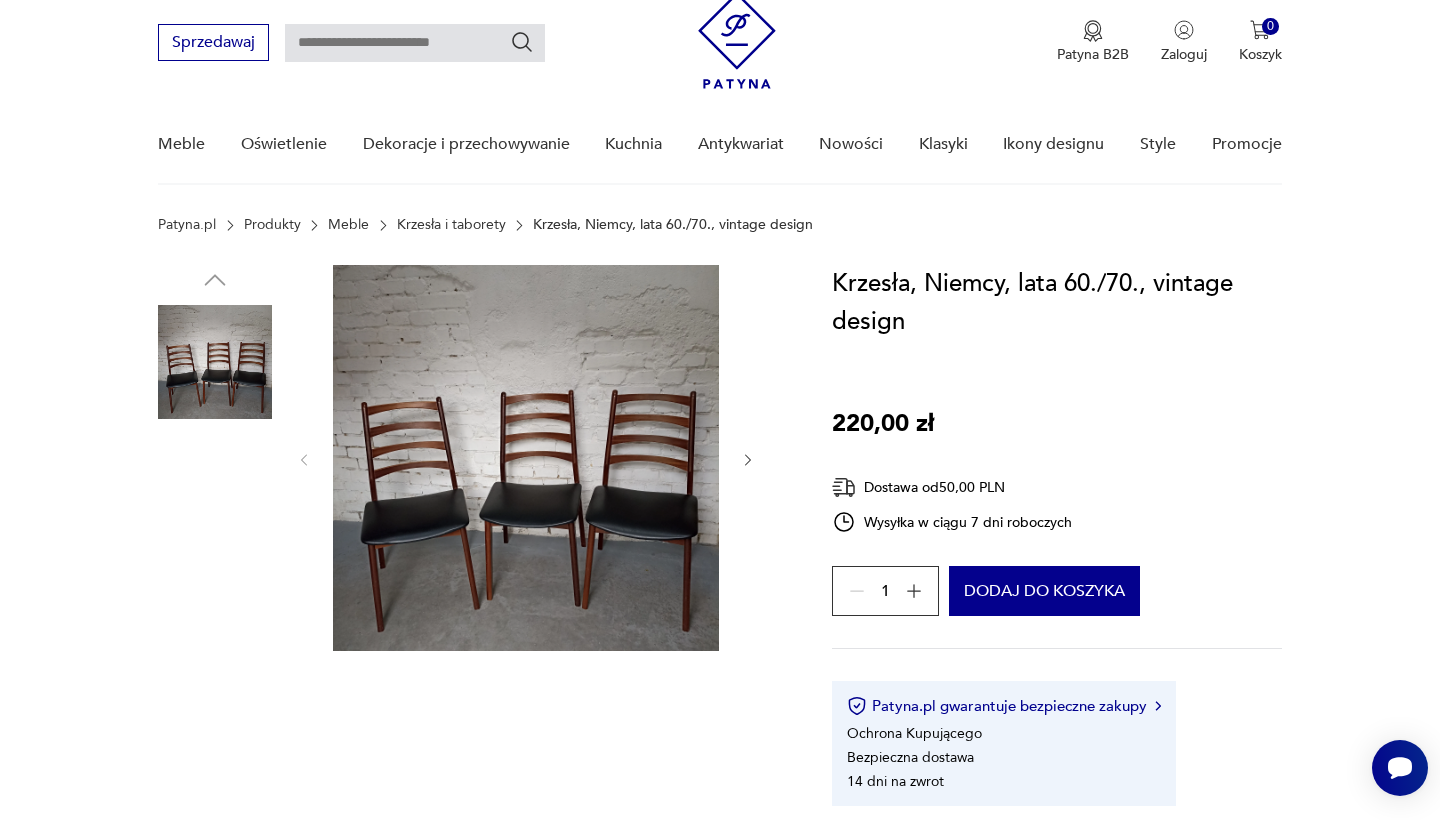 scroll, scrollTop: 70, scrollLeft: 0, axis: vertical 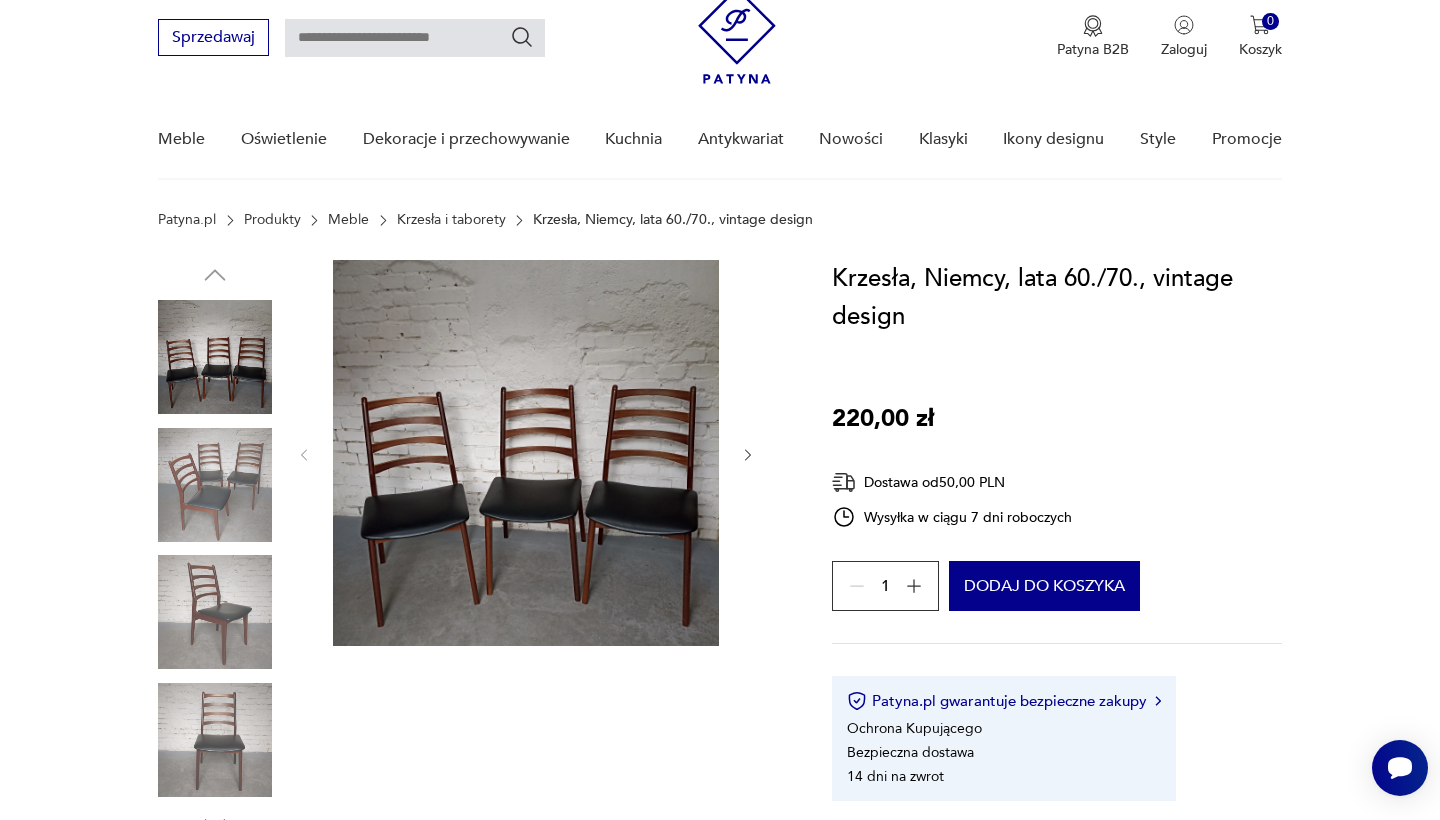 click at bounding box center [215, 485] 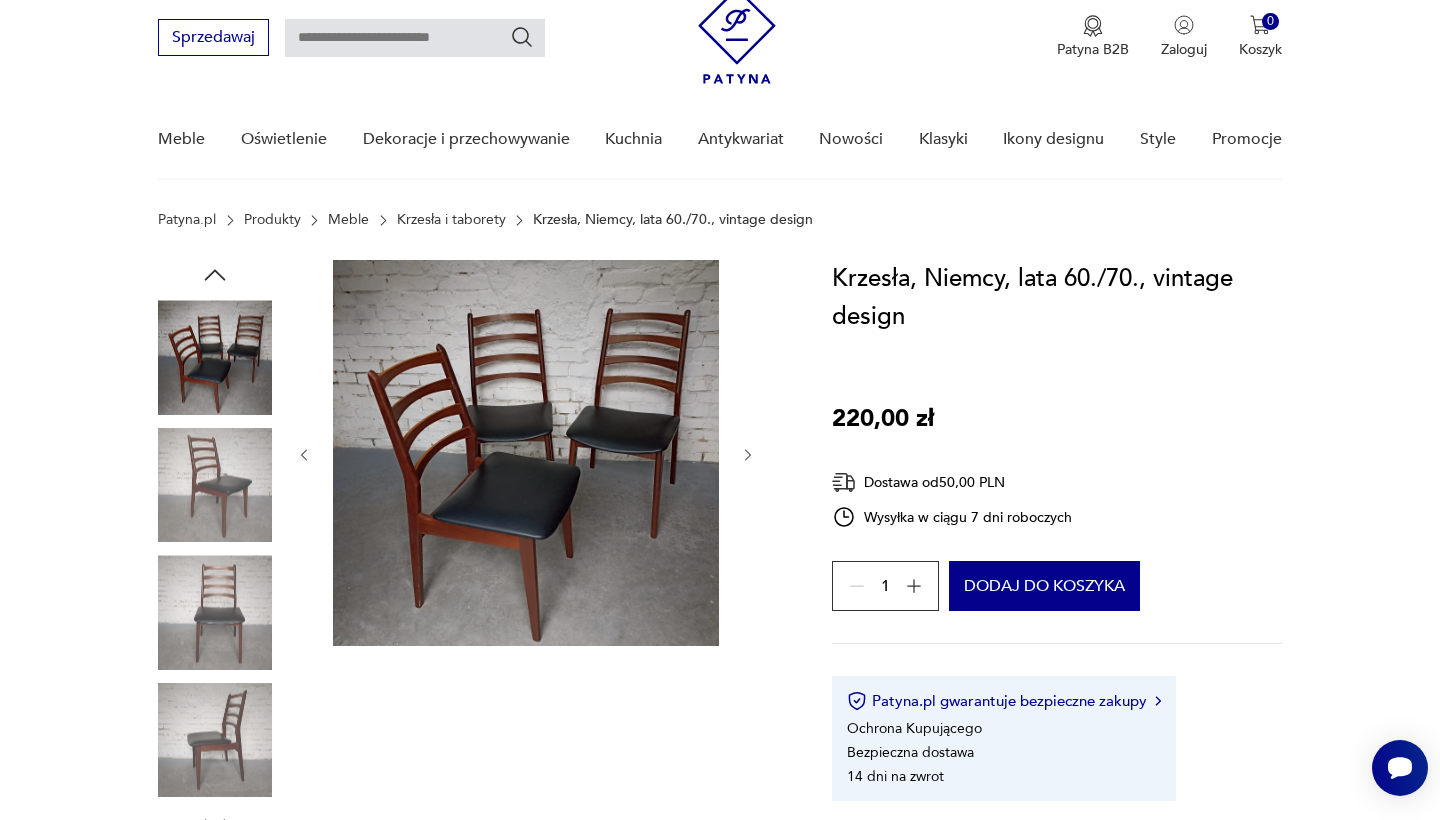 click at bounding box center (215, 485) 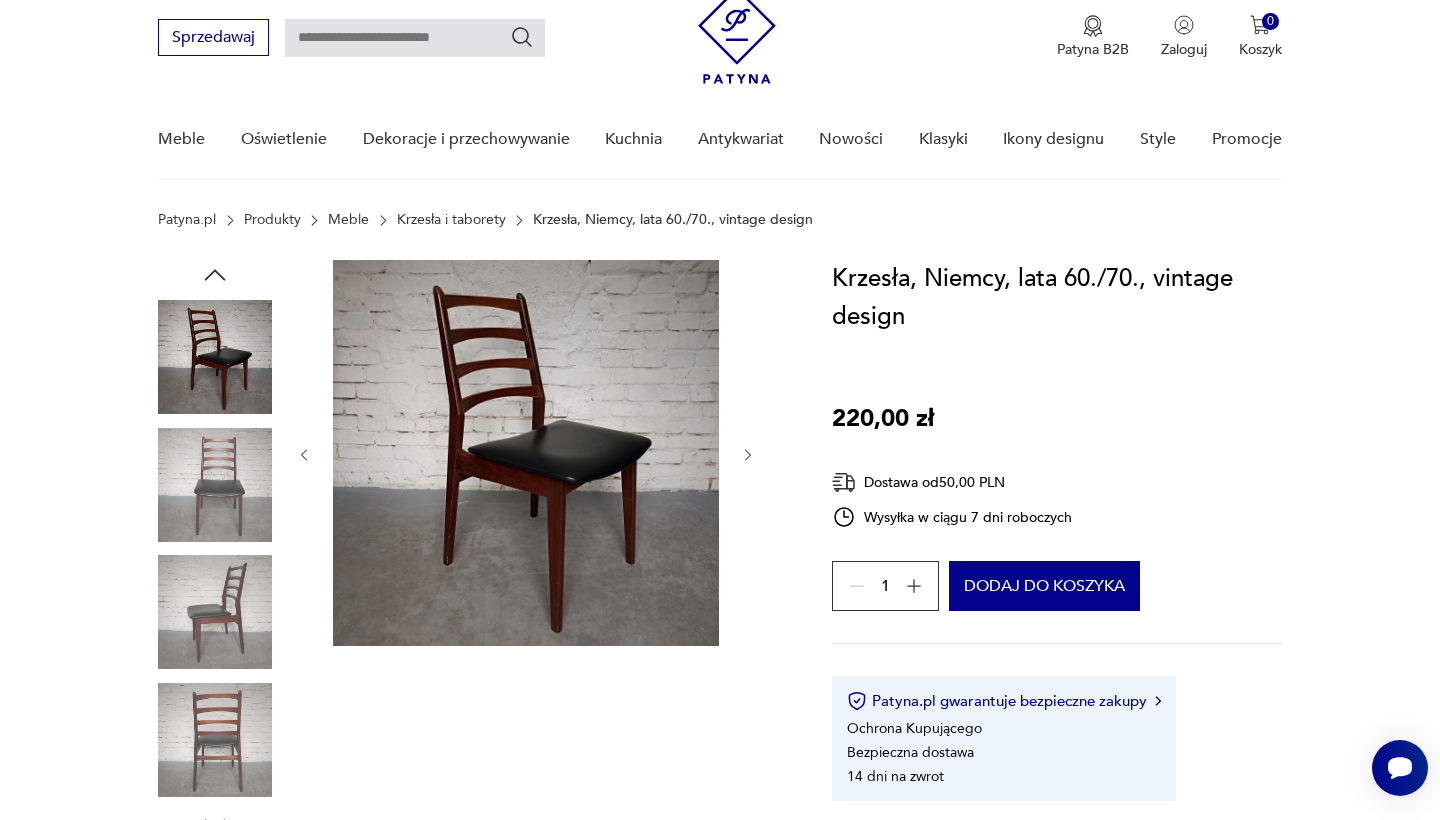 click at bounding box center [215, 612] 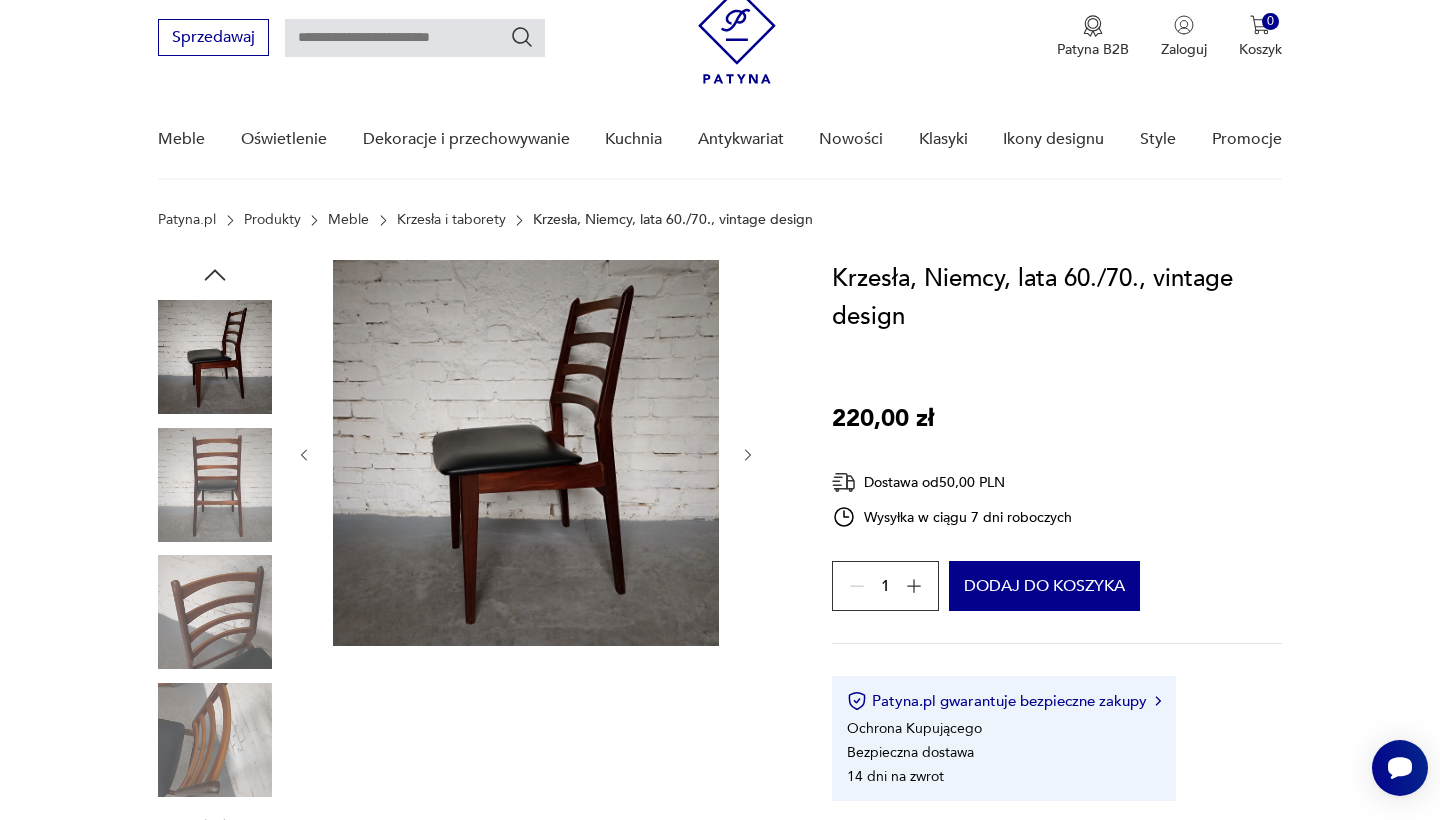 click at bounding box center [215, 740] 